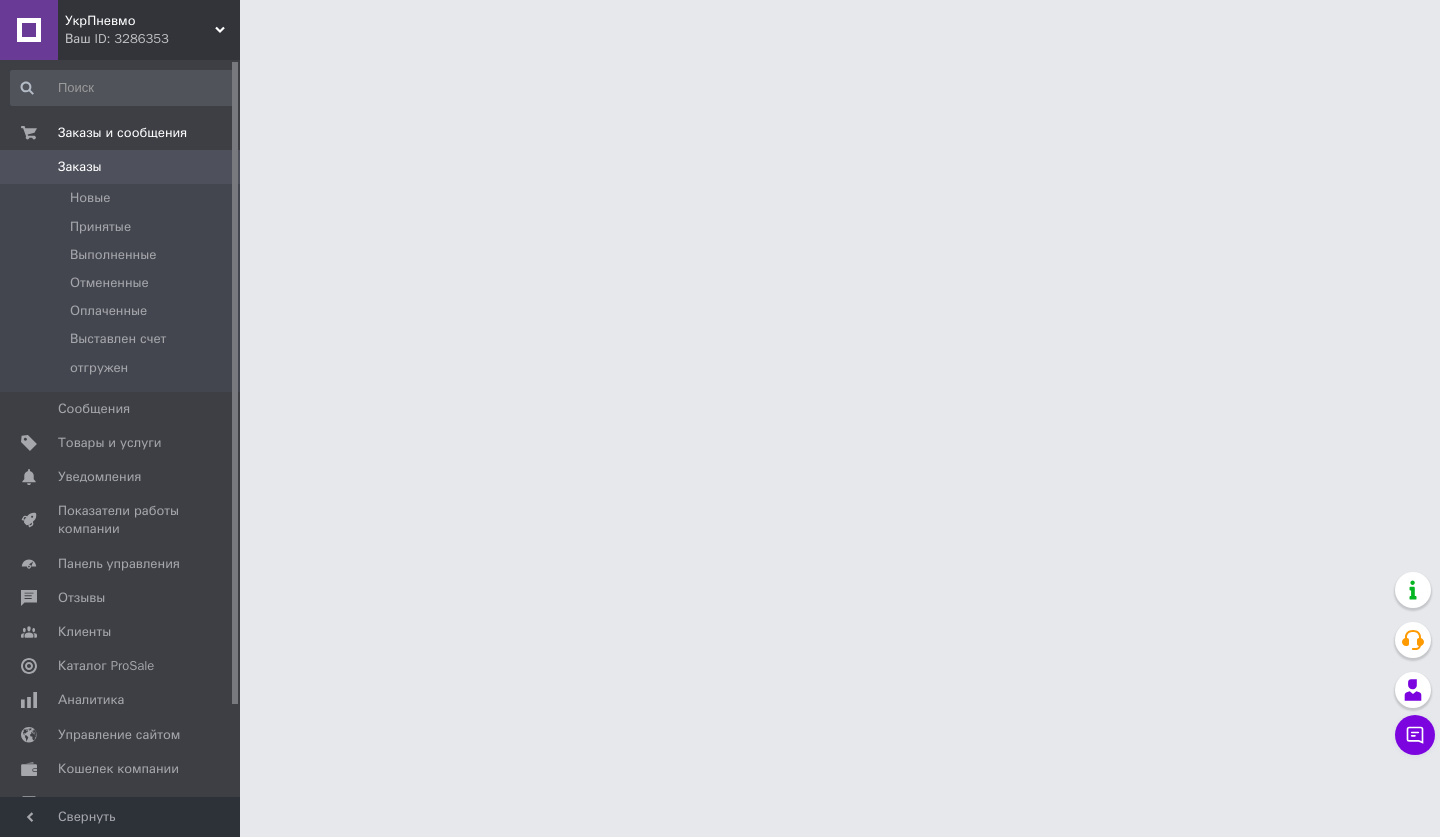 scroll, scrollTop: 0, scrollLeft: 0, axis: both 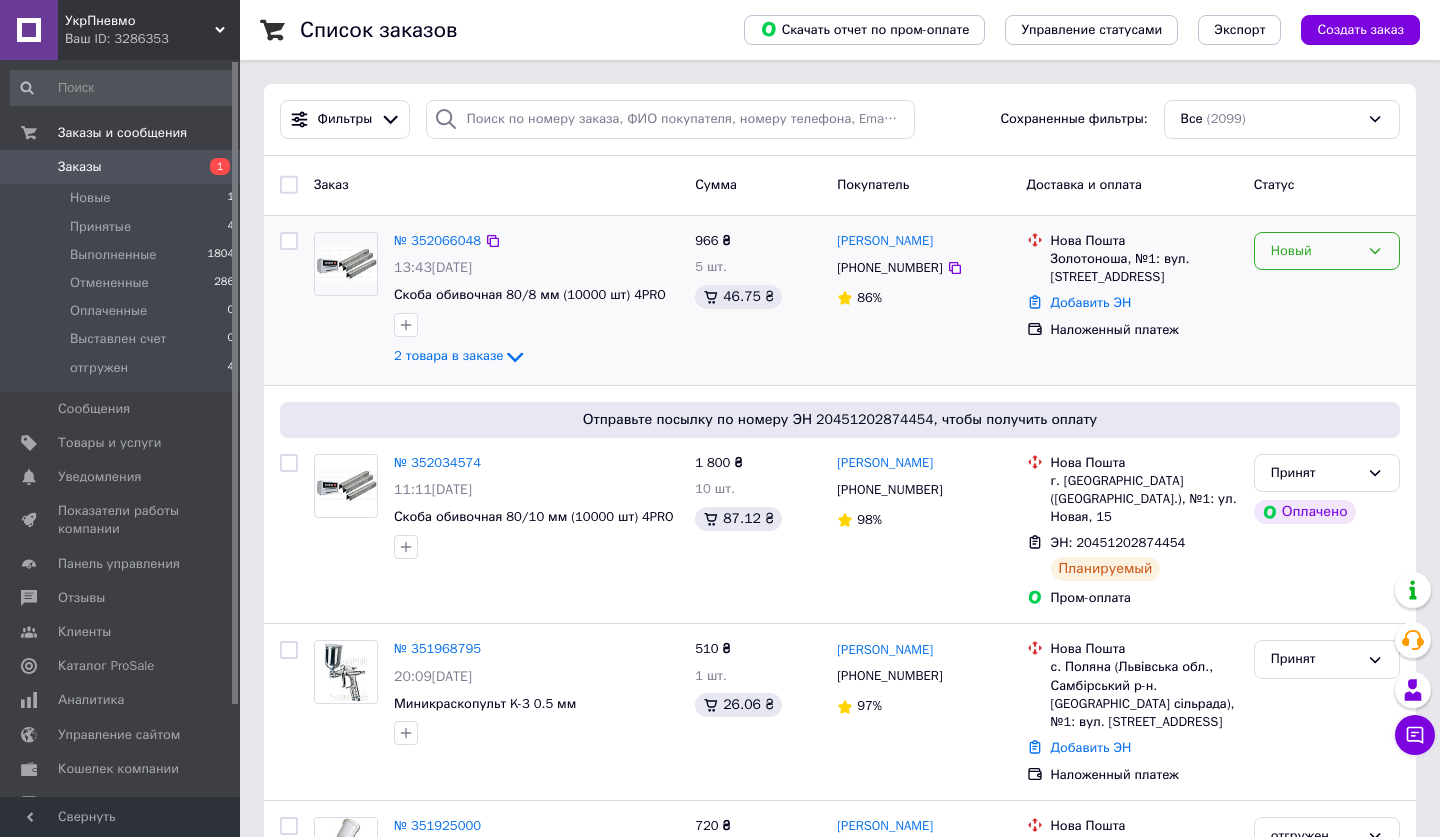 click 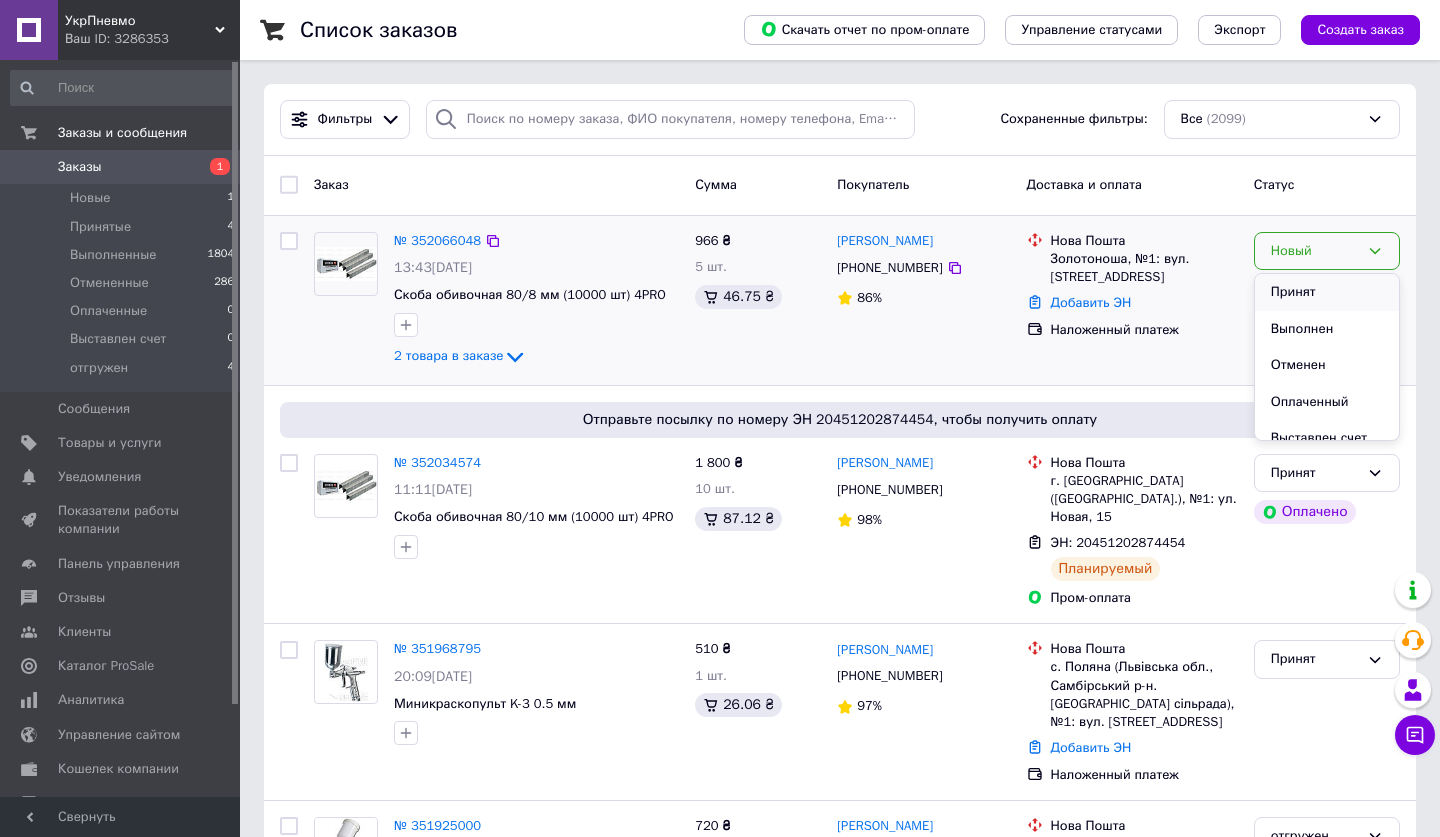 click on "Принят" at bounding box center [1327, 292] 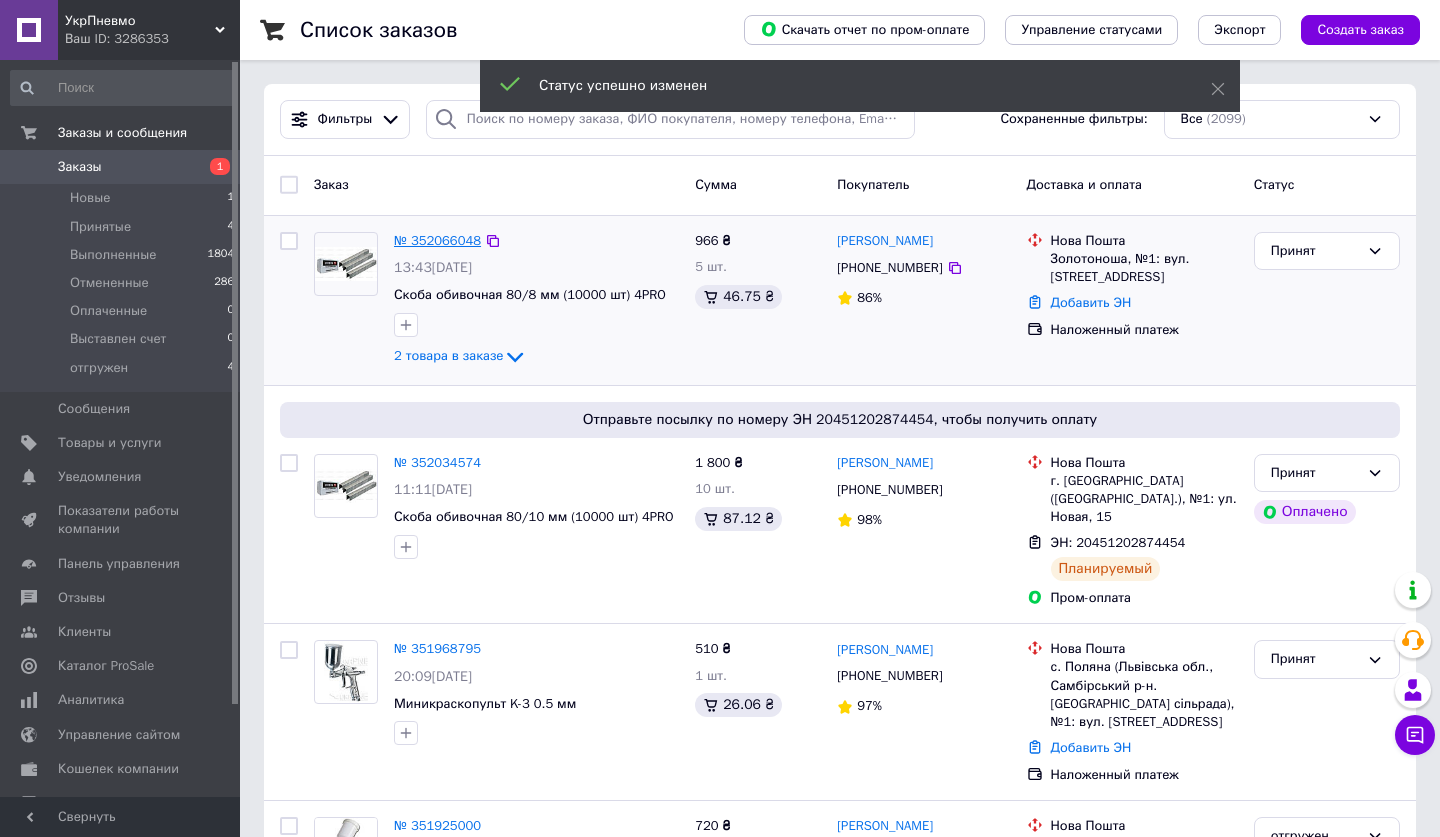 click on "№ 352066048" at bounding box center (437, 240) 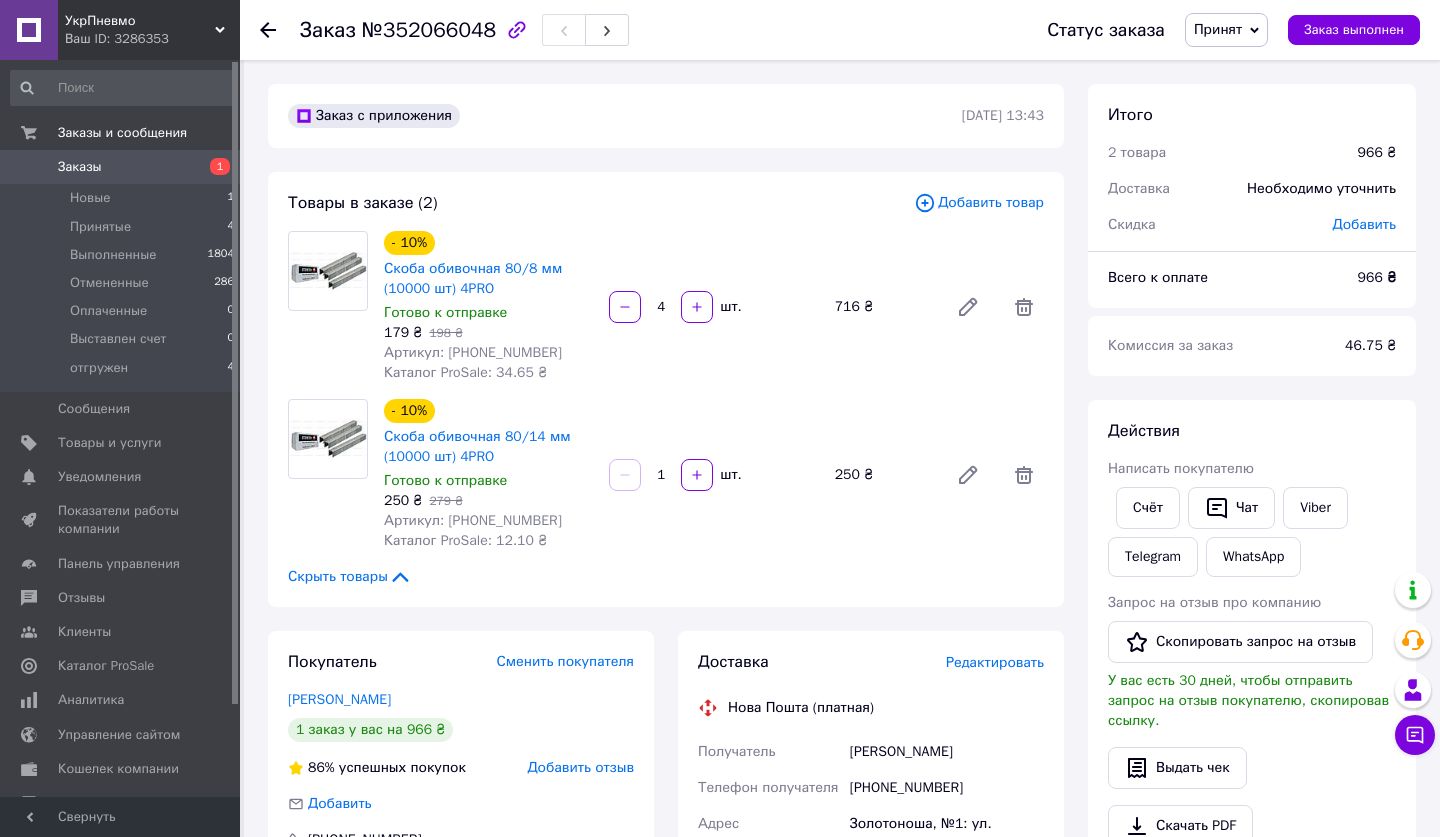 click on "- 10% Скоба обивочная 80/8 мм (10000 шт) 4PRO" at bounding box center [488, 265] 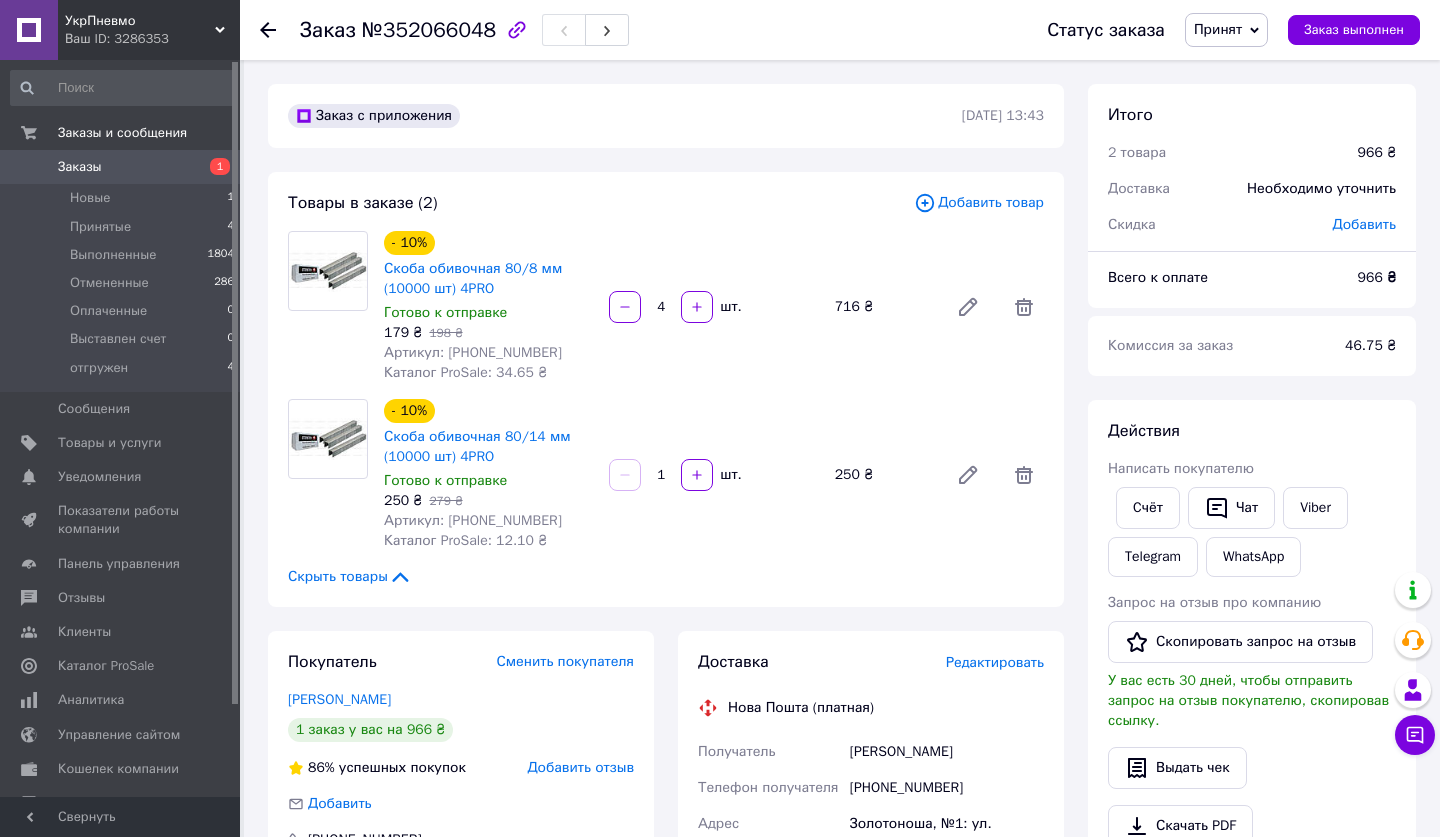 click 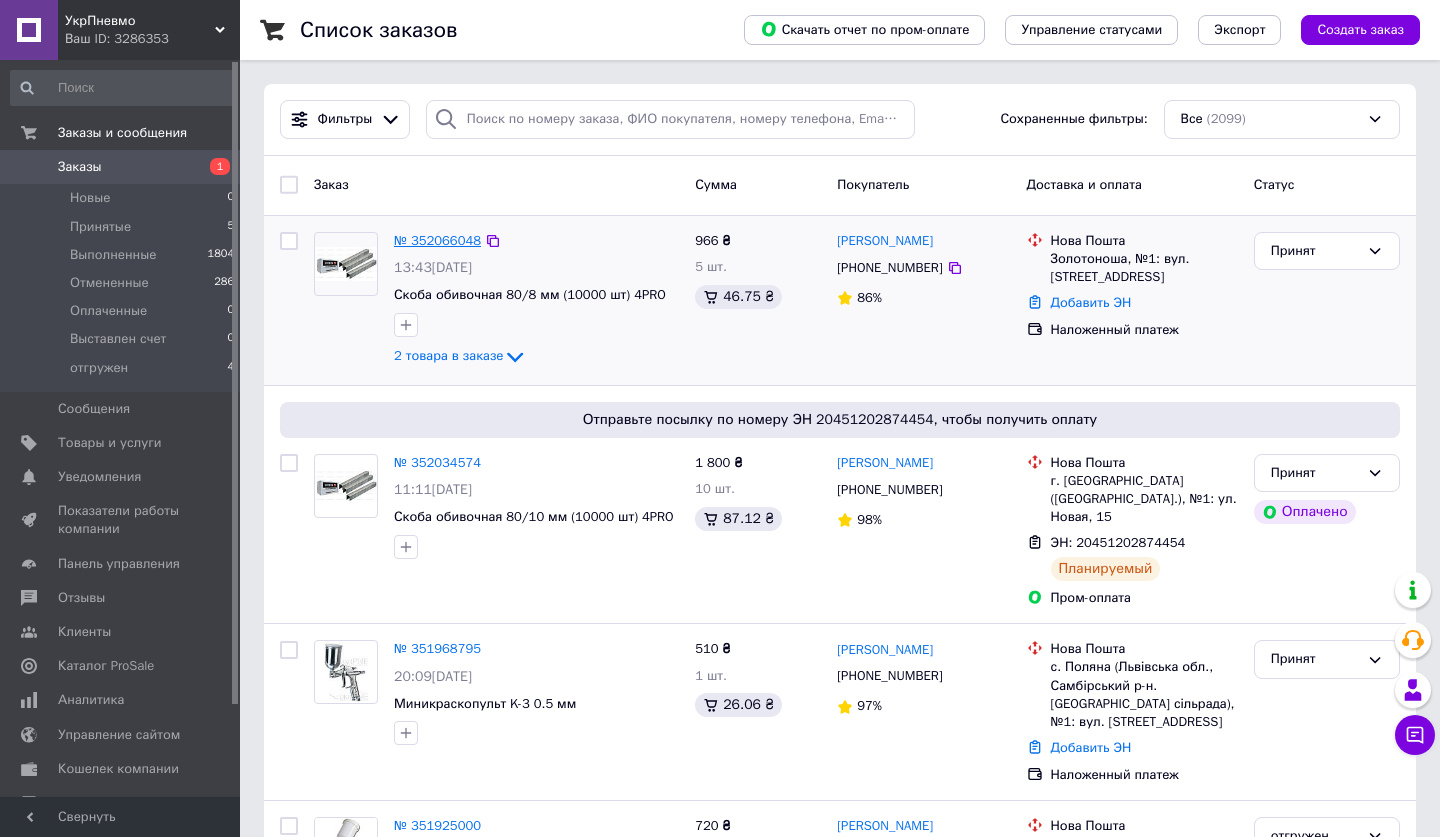 click on "№ 352066048" at bounding box center [437, 240] 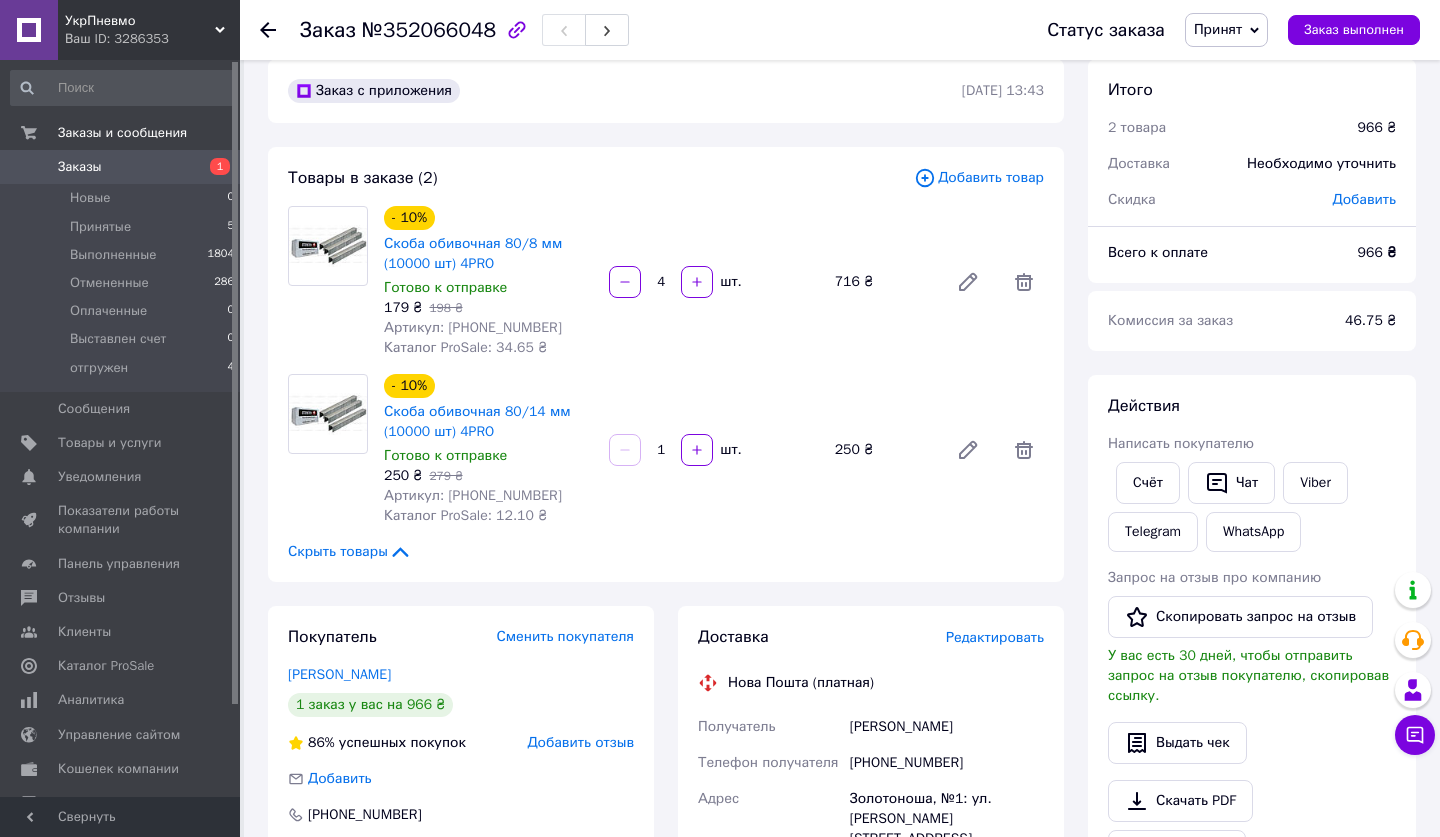 scroll, scrollTop: 0, scrollLeft: 0, axis: both 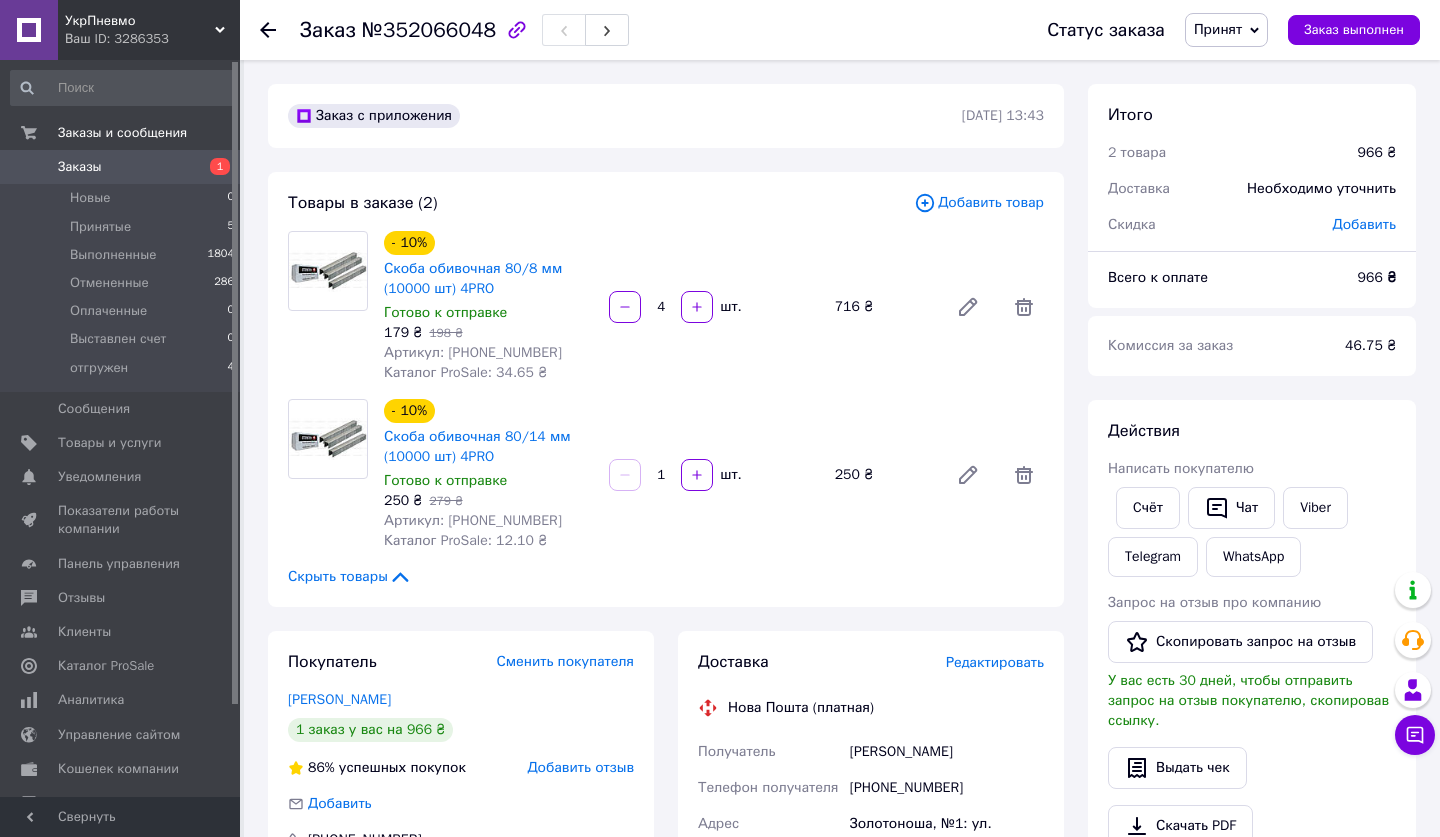 click 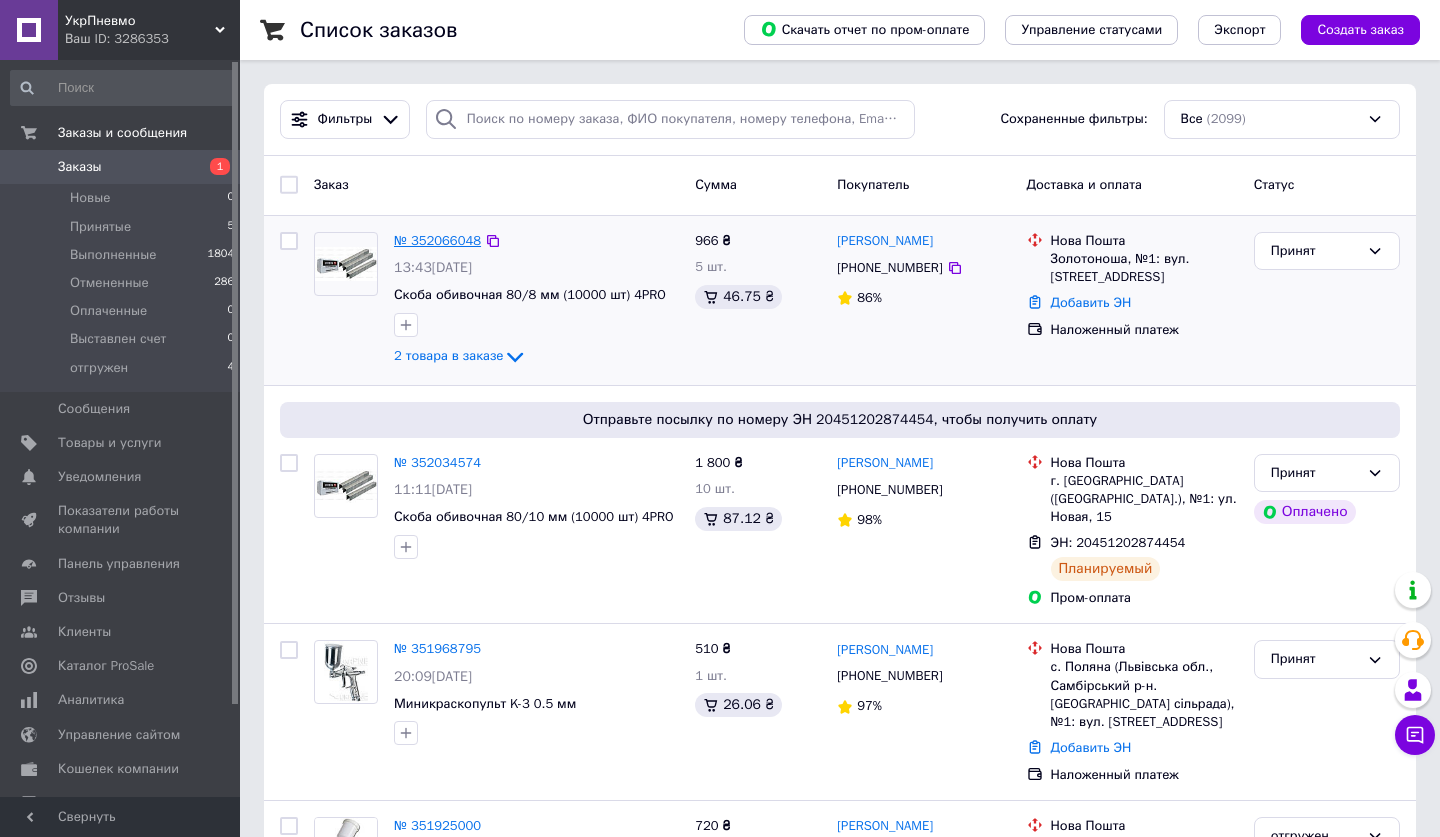 click on "№ 352066048" at bounding box center [437, 240] 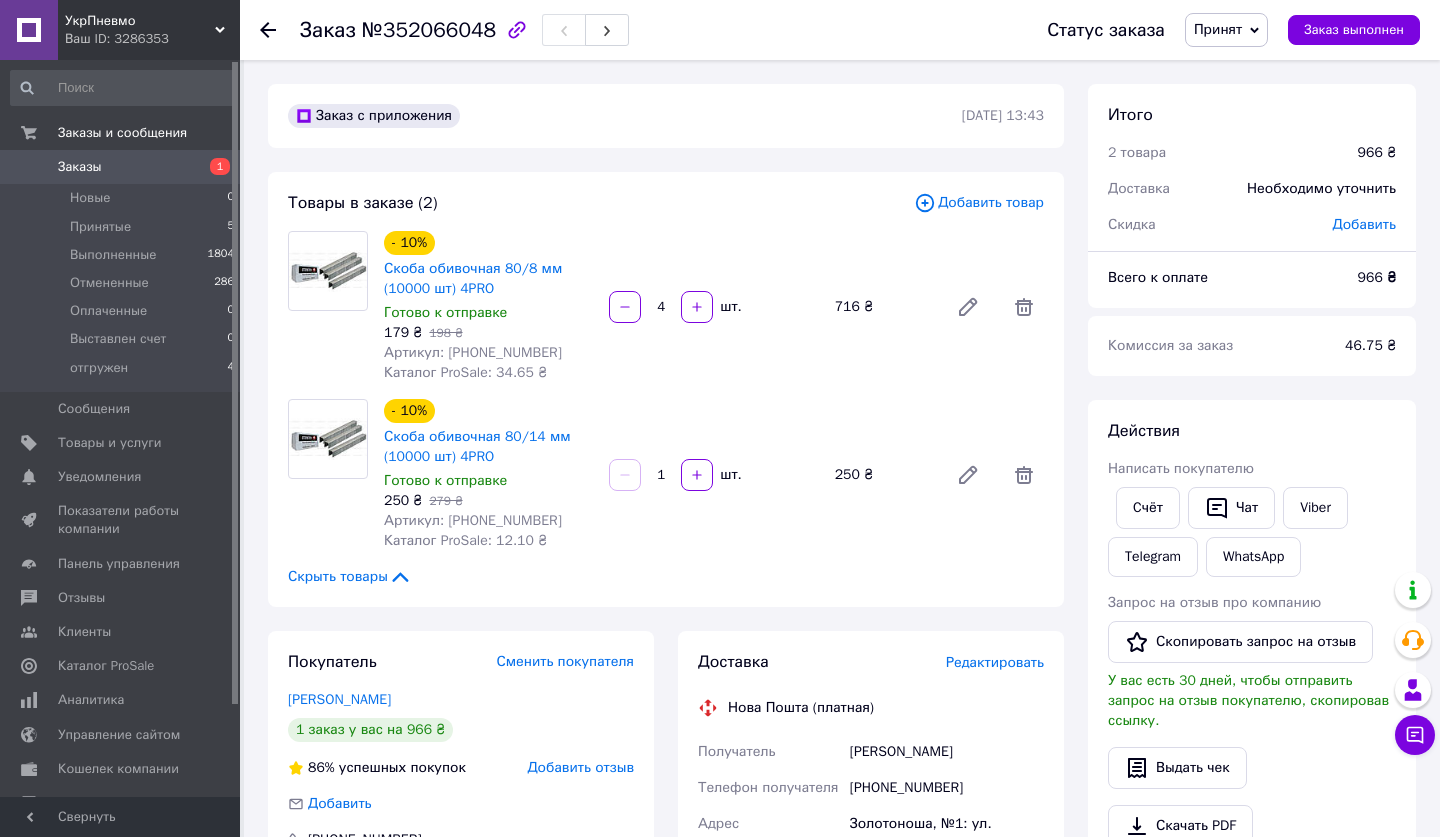 click 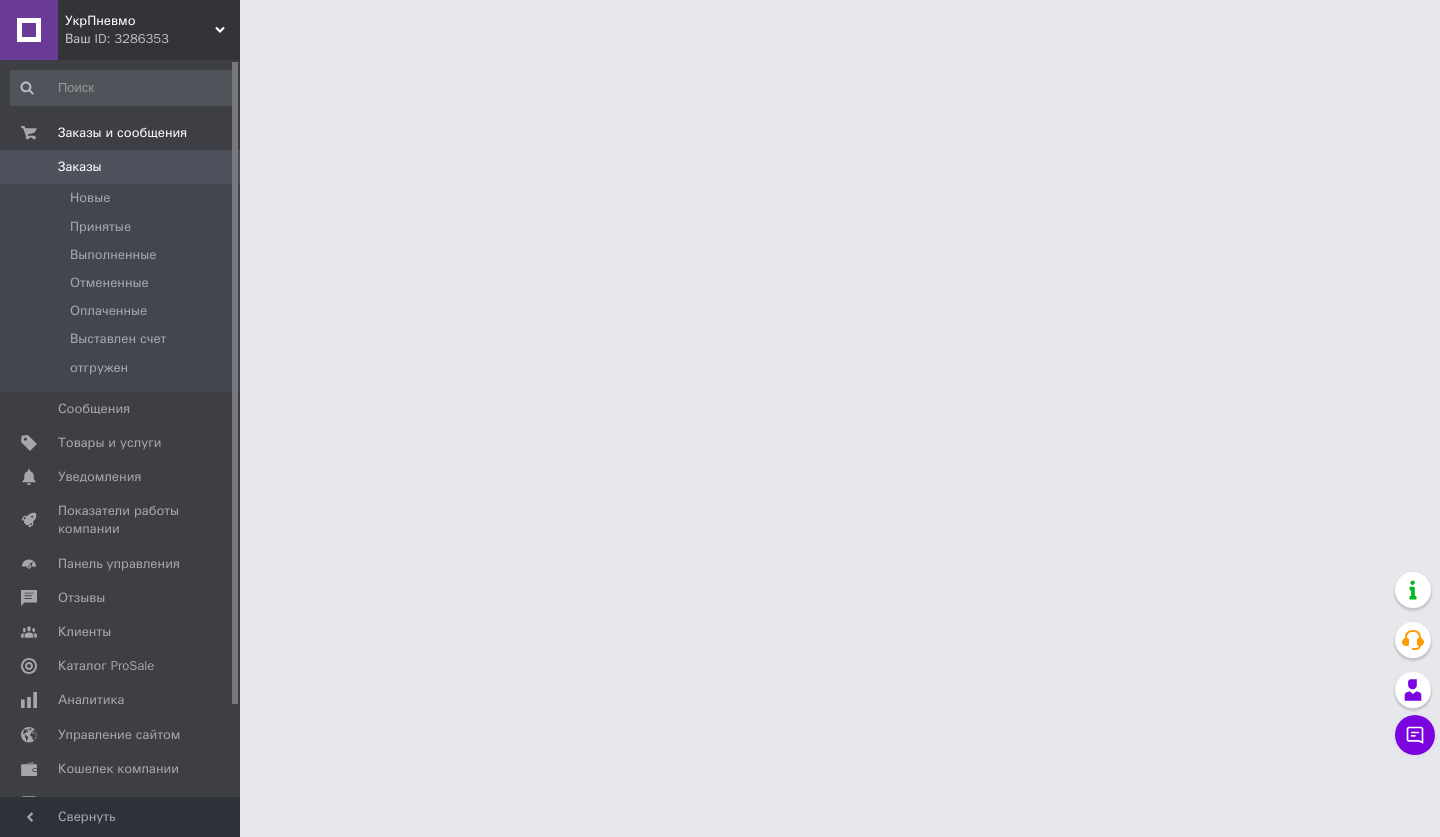 scroll, scrollTop: 0, scrollLeft: 0, axis: both 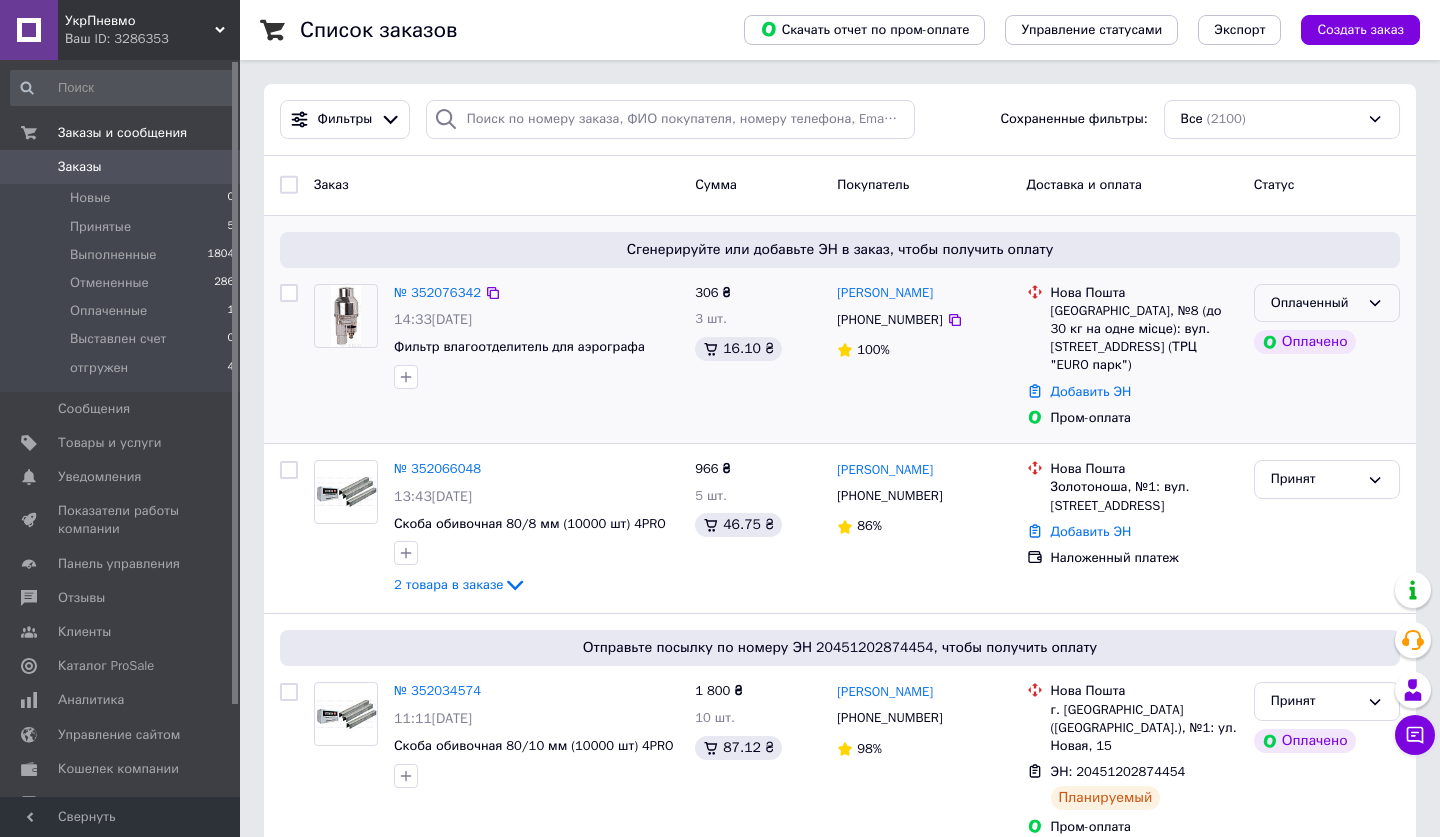 click 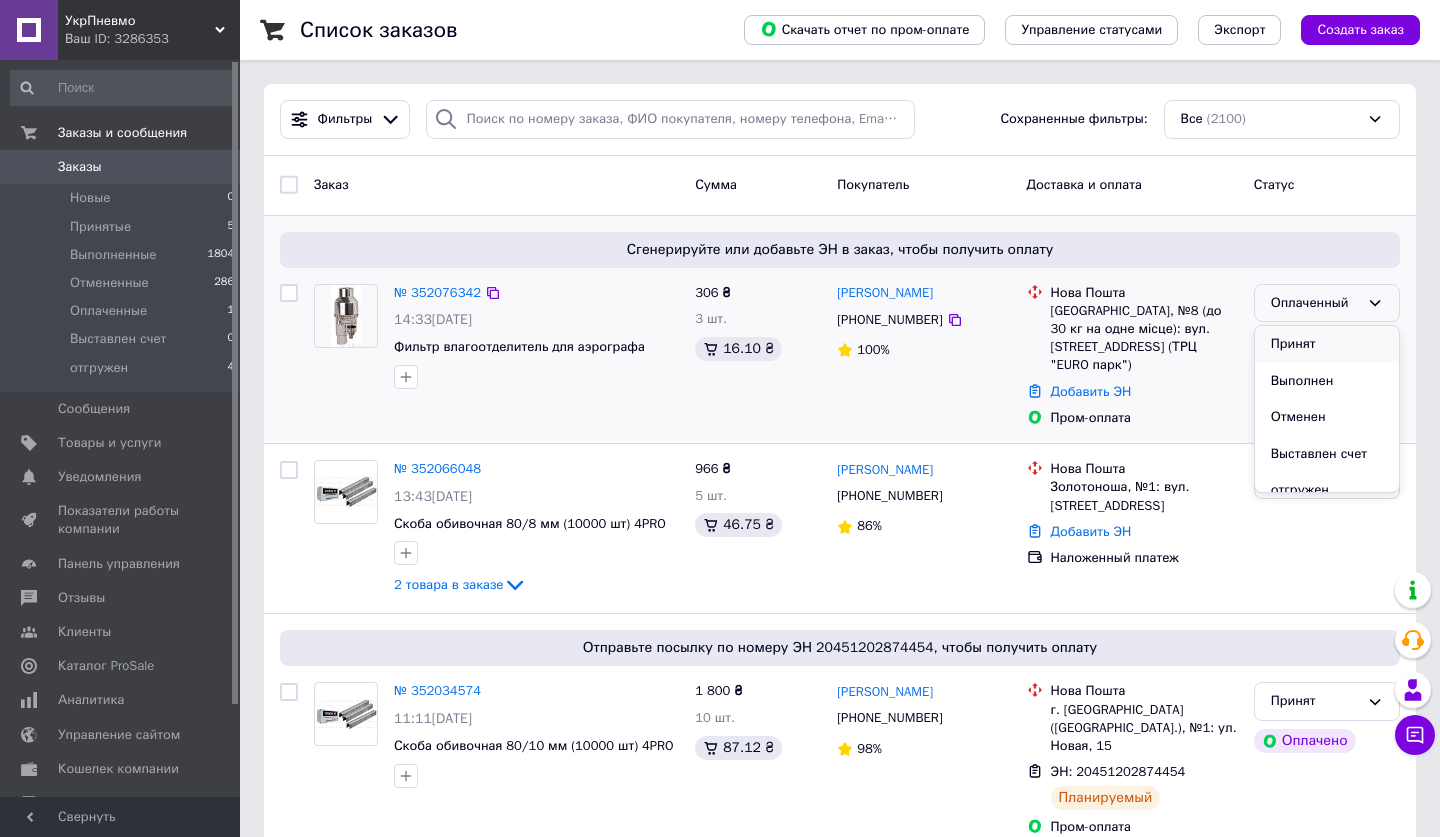 click on "Принят" at bounding box center (1327, 344) 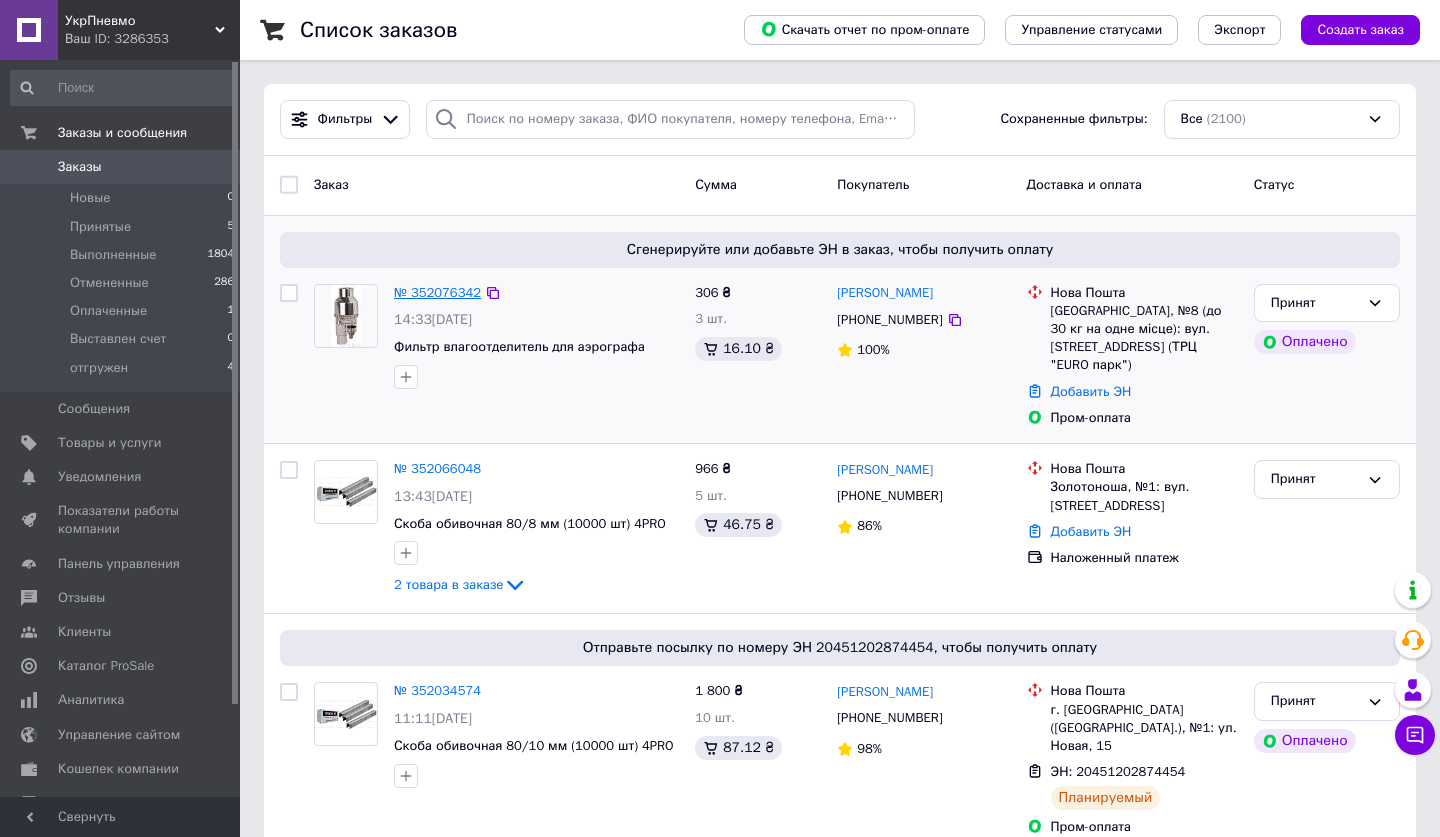 click on "№ 352076342" at bounding box center [437, 292] 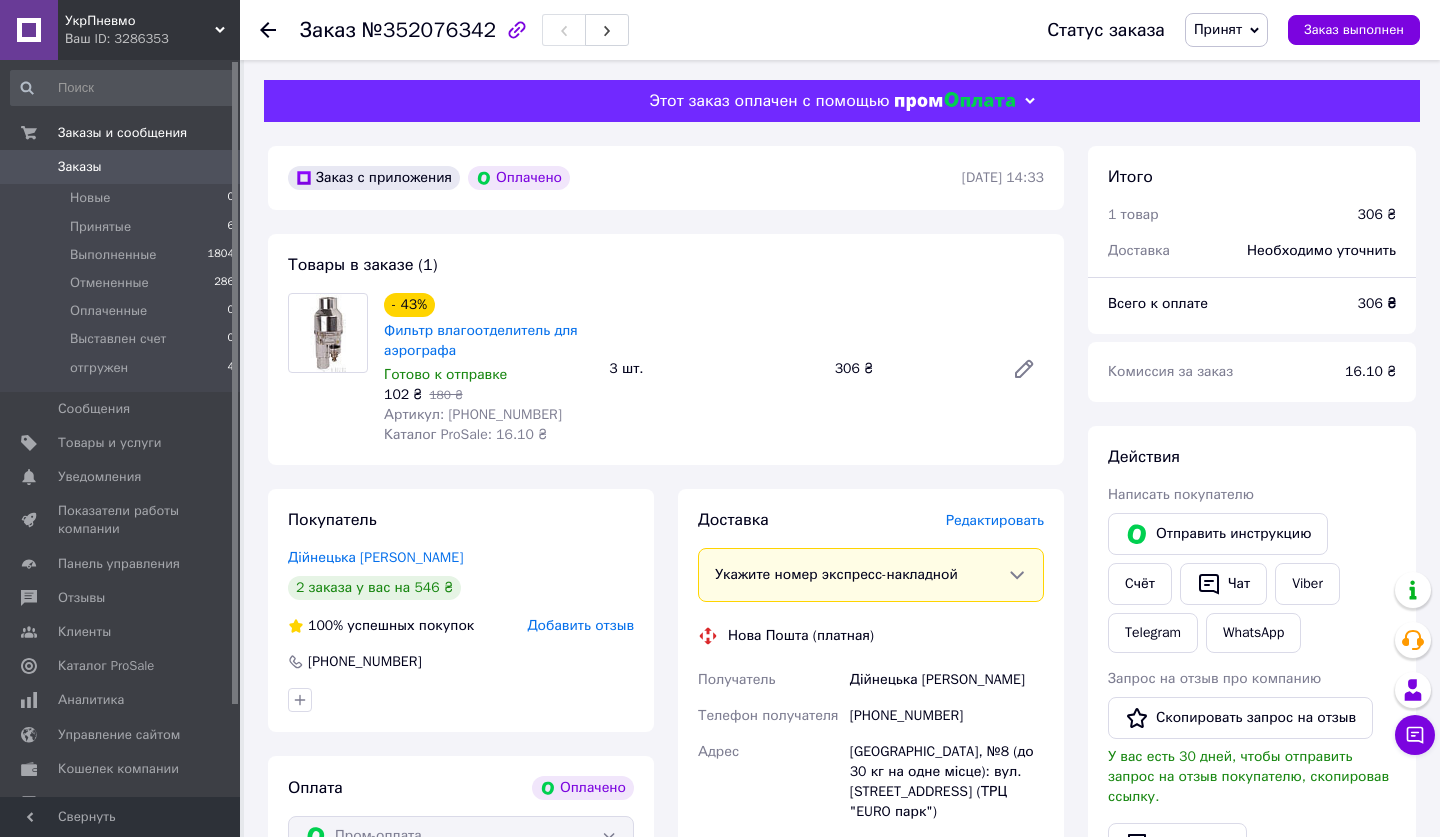 scroll, scrollTop: 8, scrollLeft: 0, axis: vertical 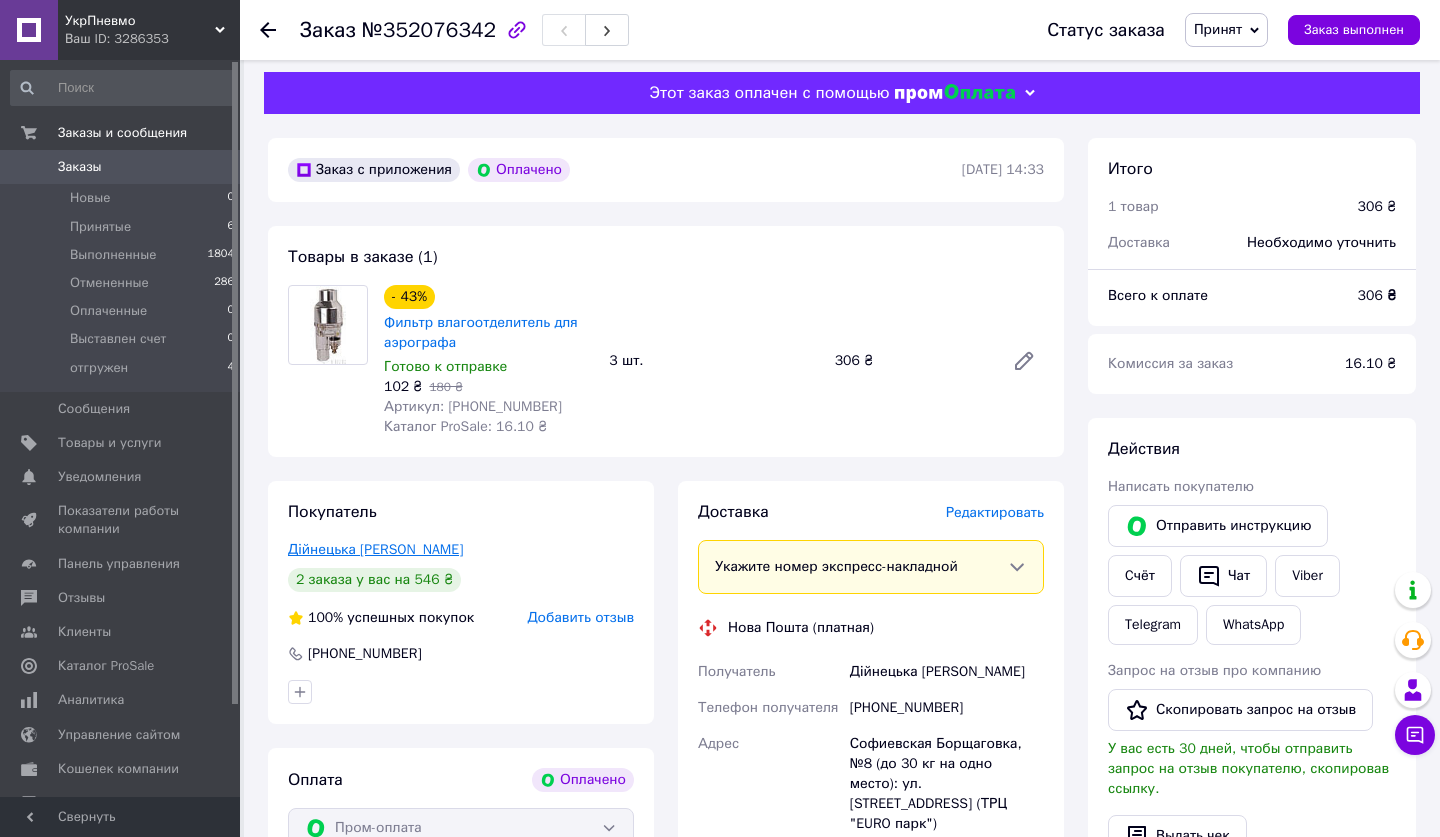 click on "Дійнецька Валентина" at bounding box center [375, 549] 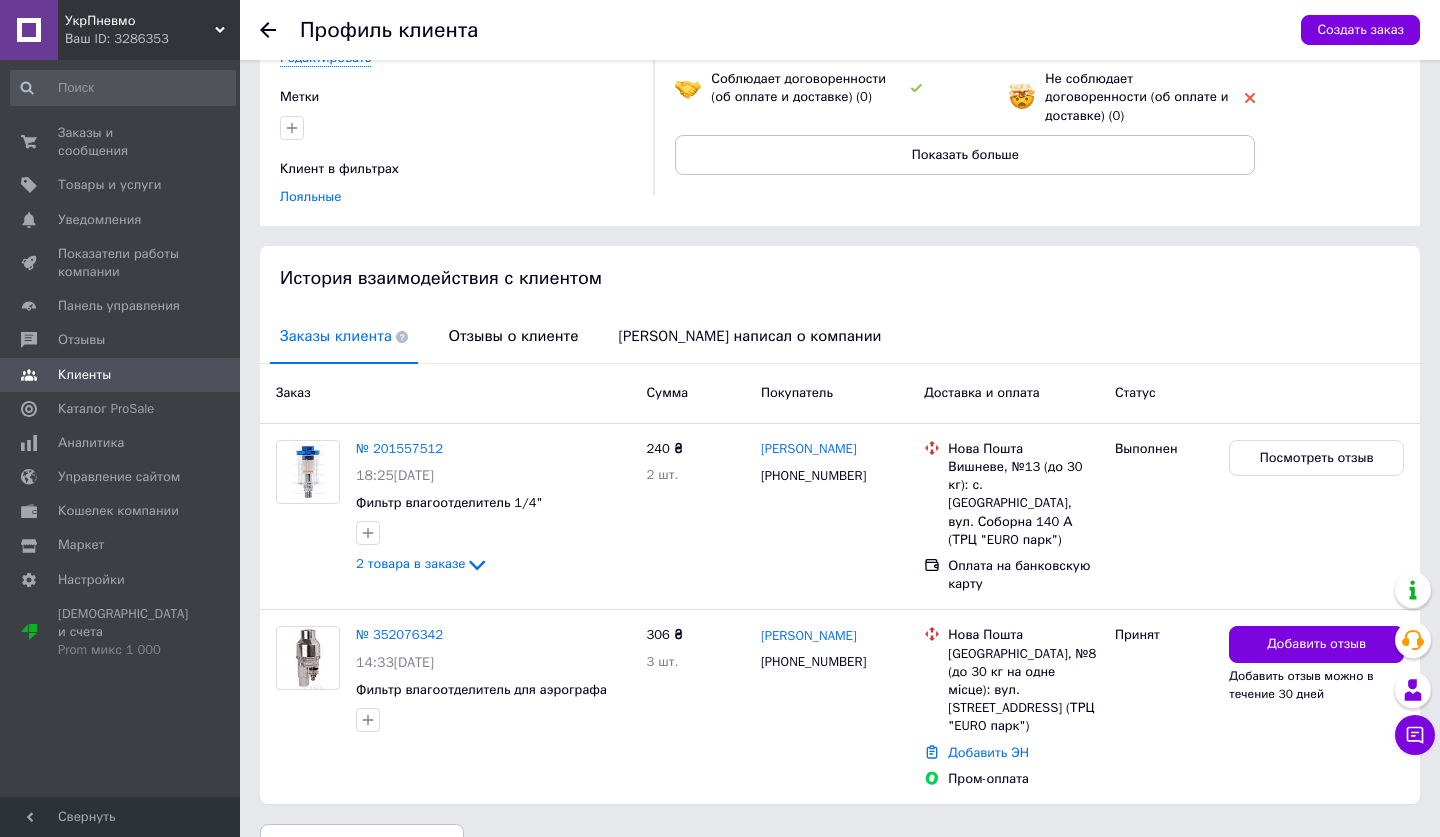 scroll, scrollTop: 242, scrollLeft: 0, axis: vertical 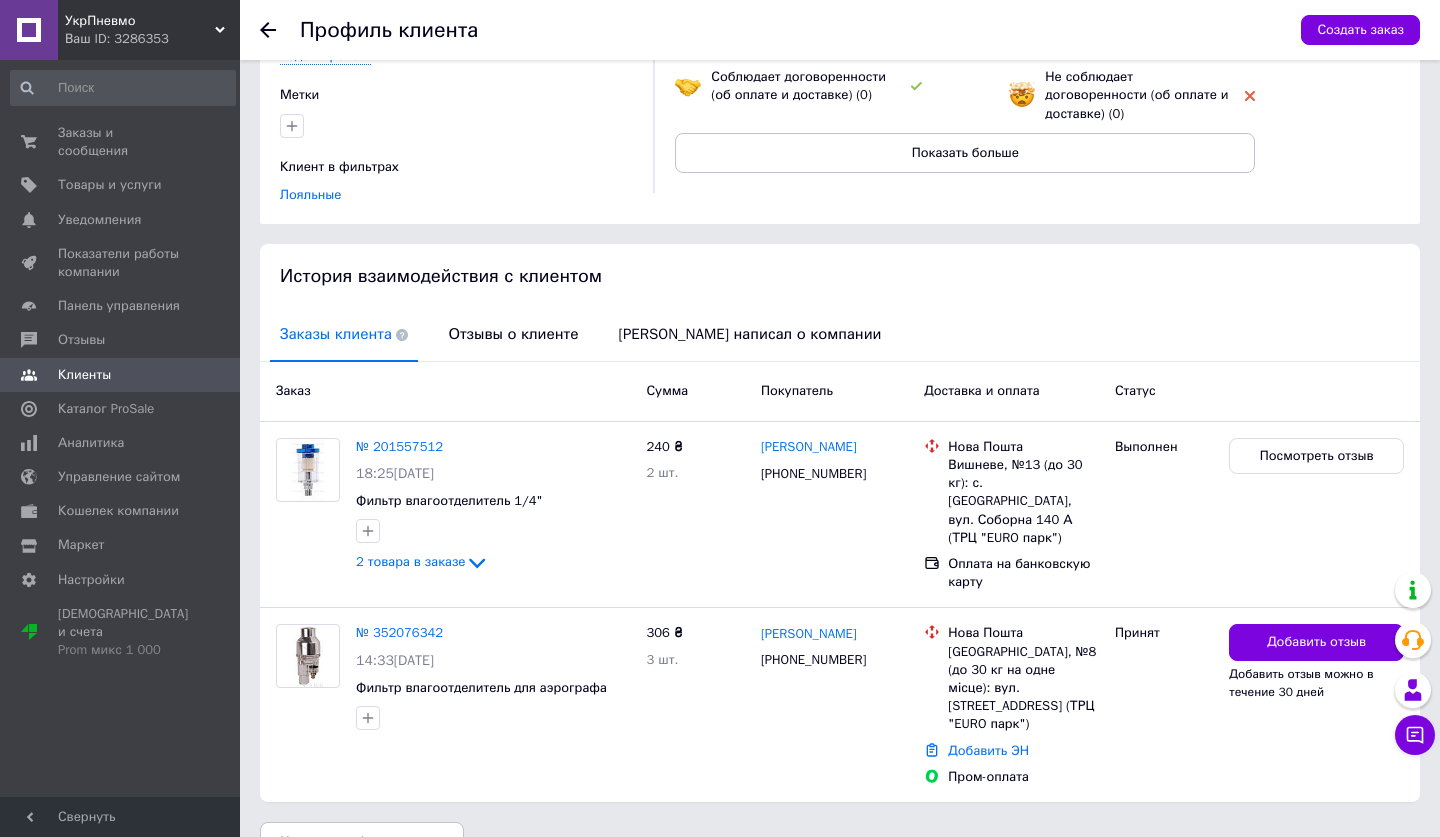 click 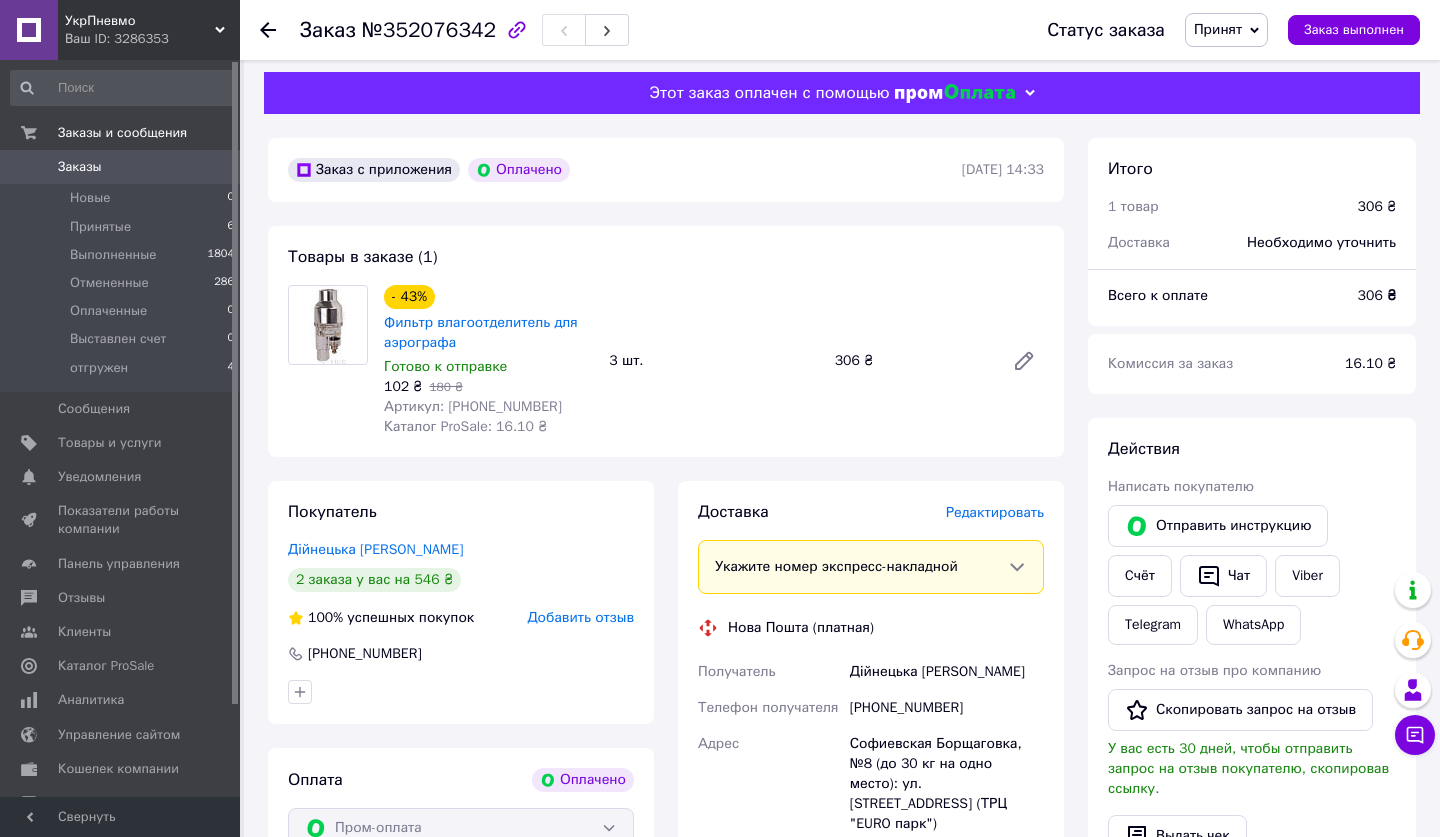 click on "Редактировать" at bounding box center (995, 512) 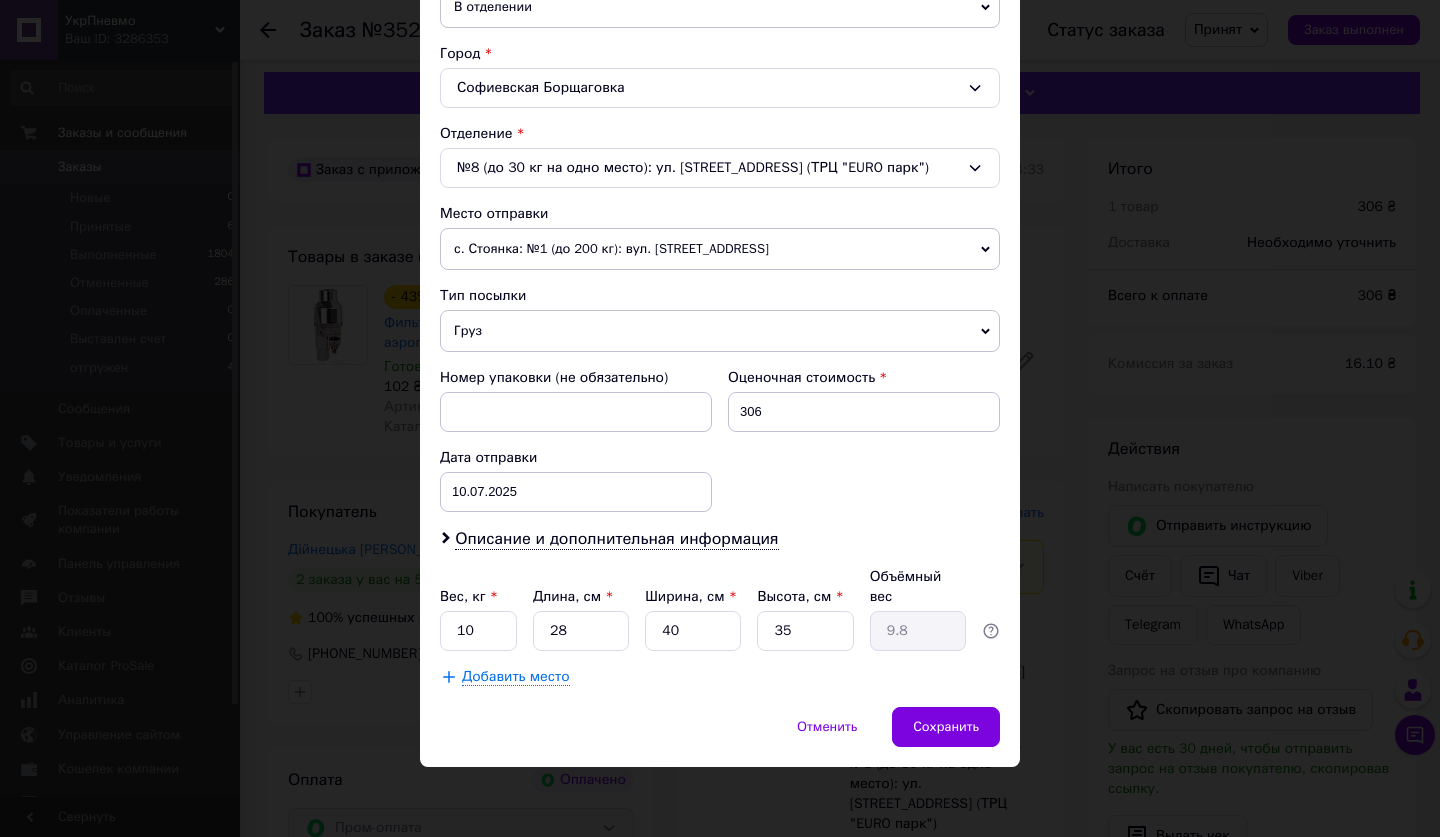 scroll, scrollTop: 510, scrollLeft: 0, axis: vertical 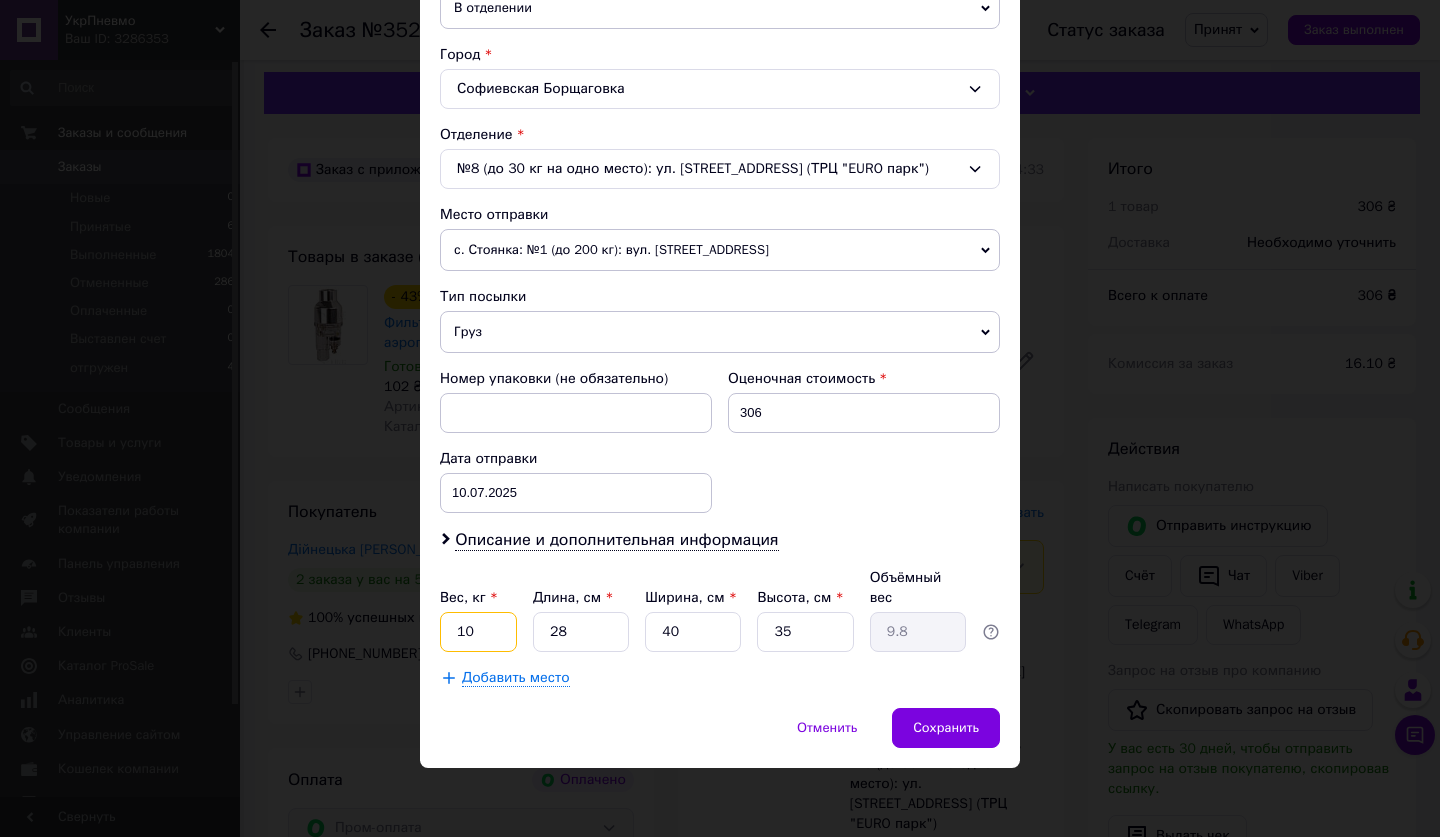 click on "10" at bounding box center (478, 632) 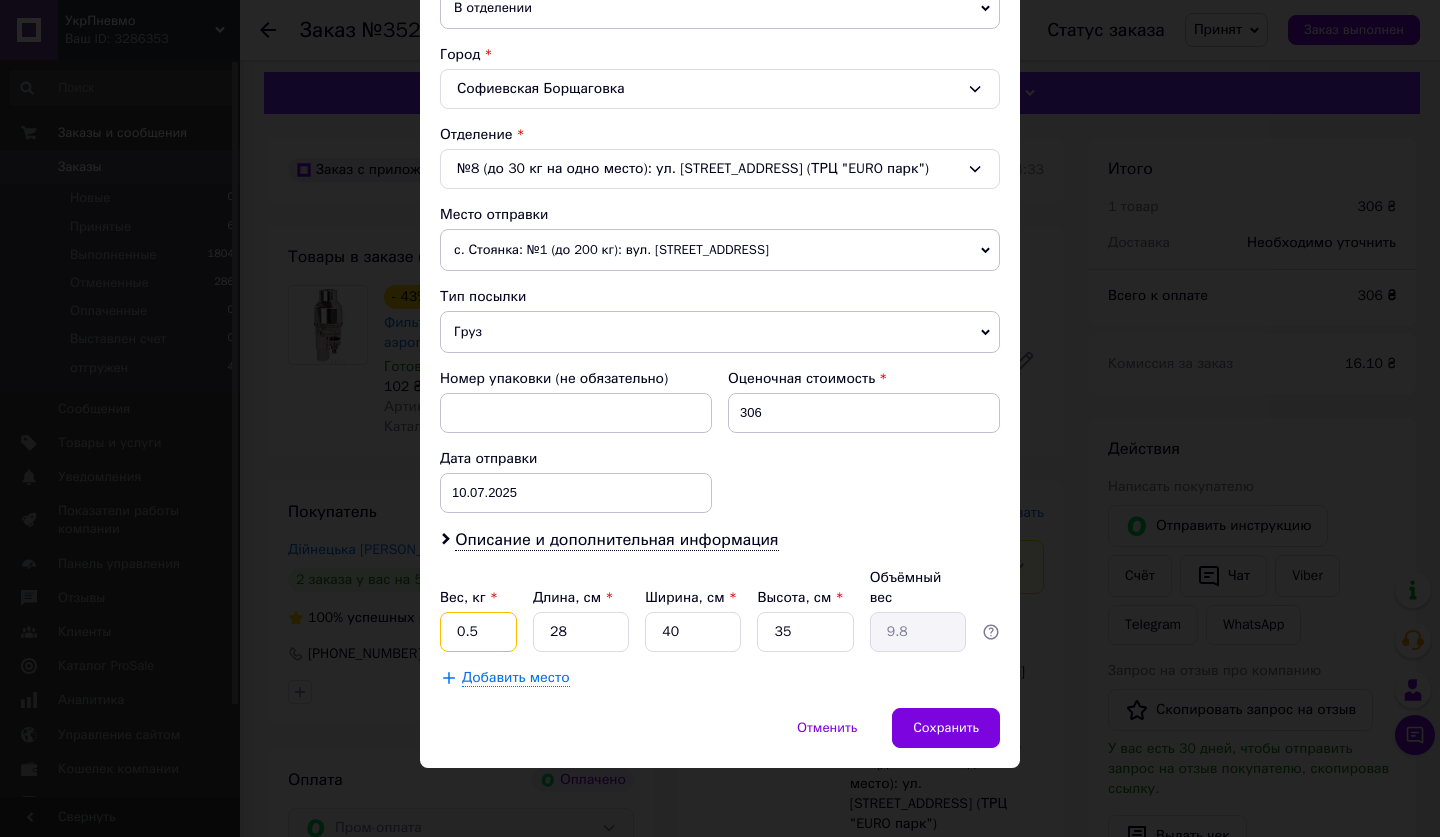 type on "0.5" 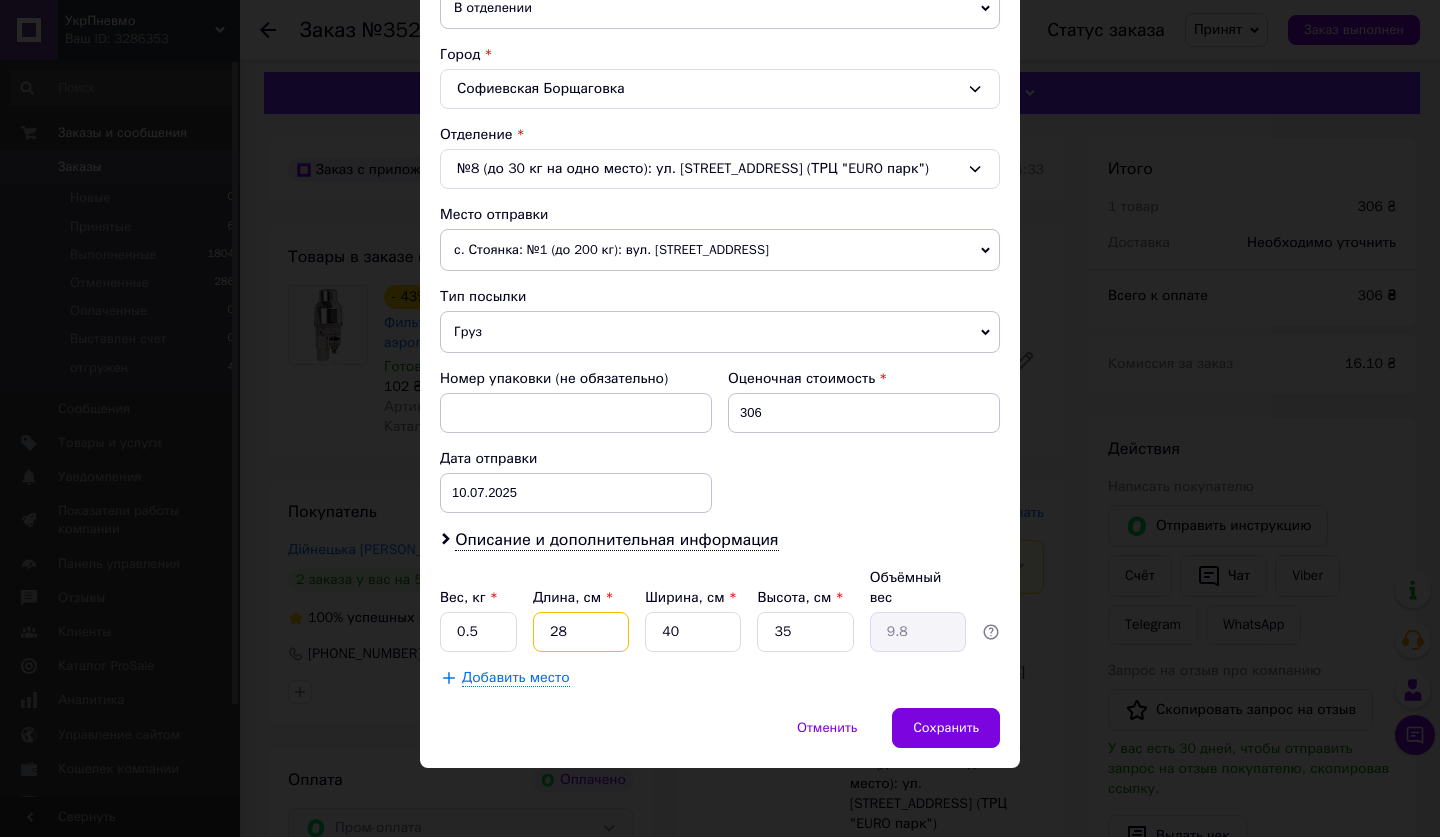 click on "28" at bounding box center (581, 632) 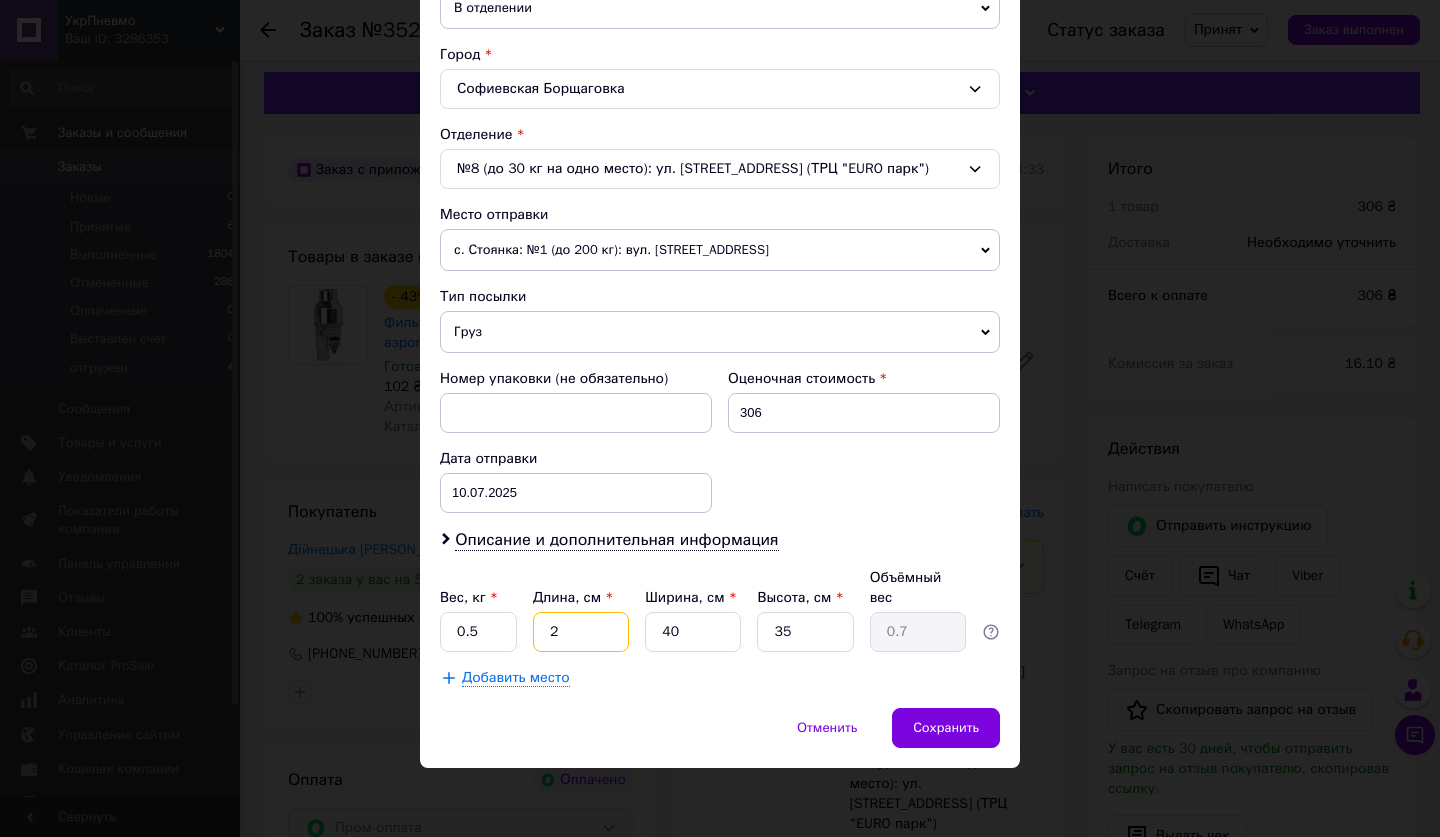 type 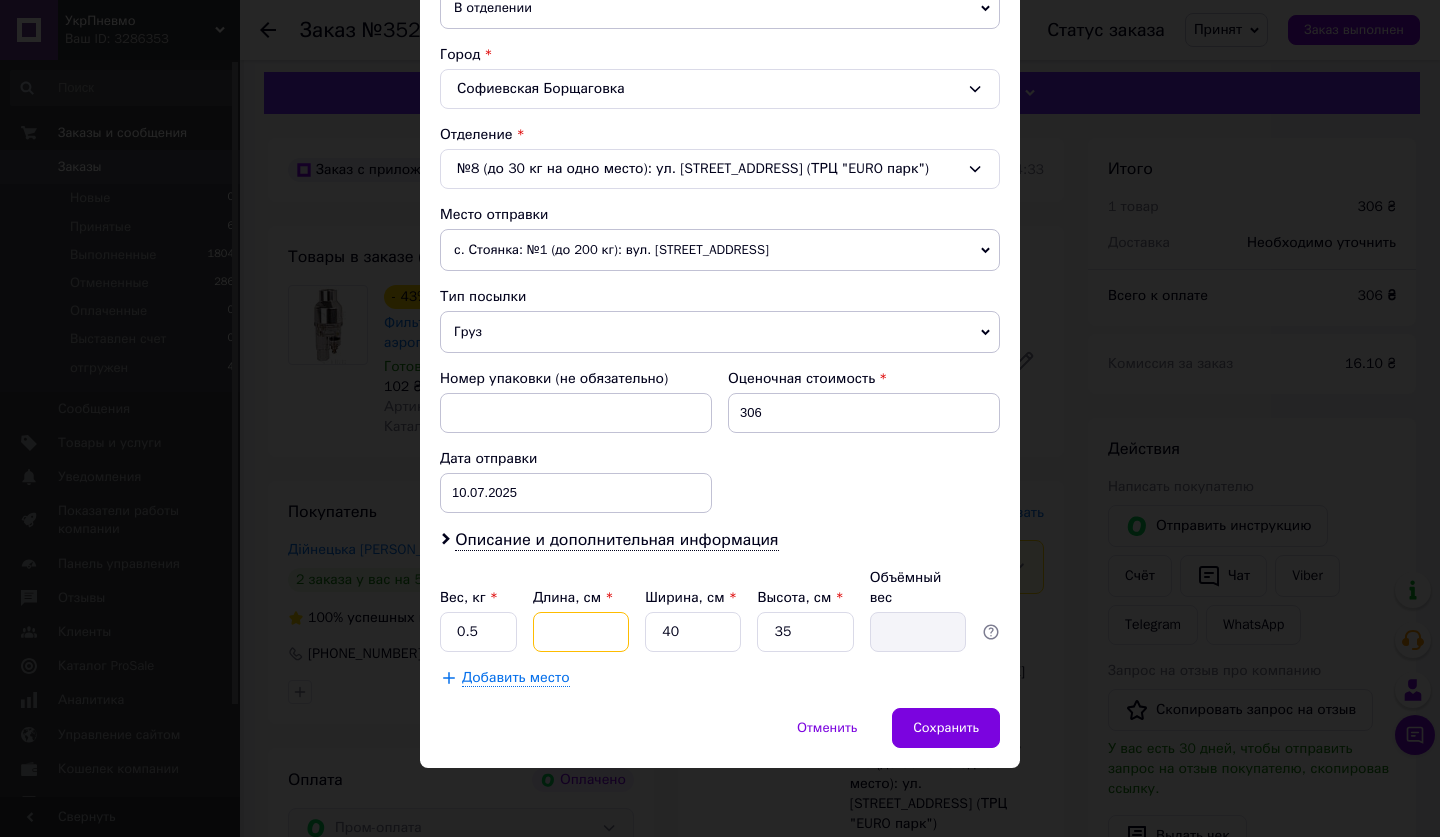 type on "1" 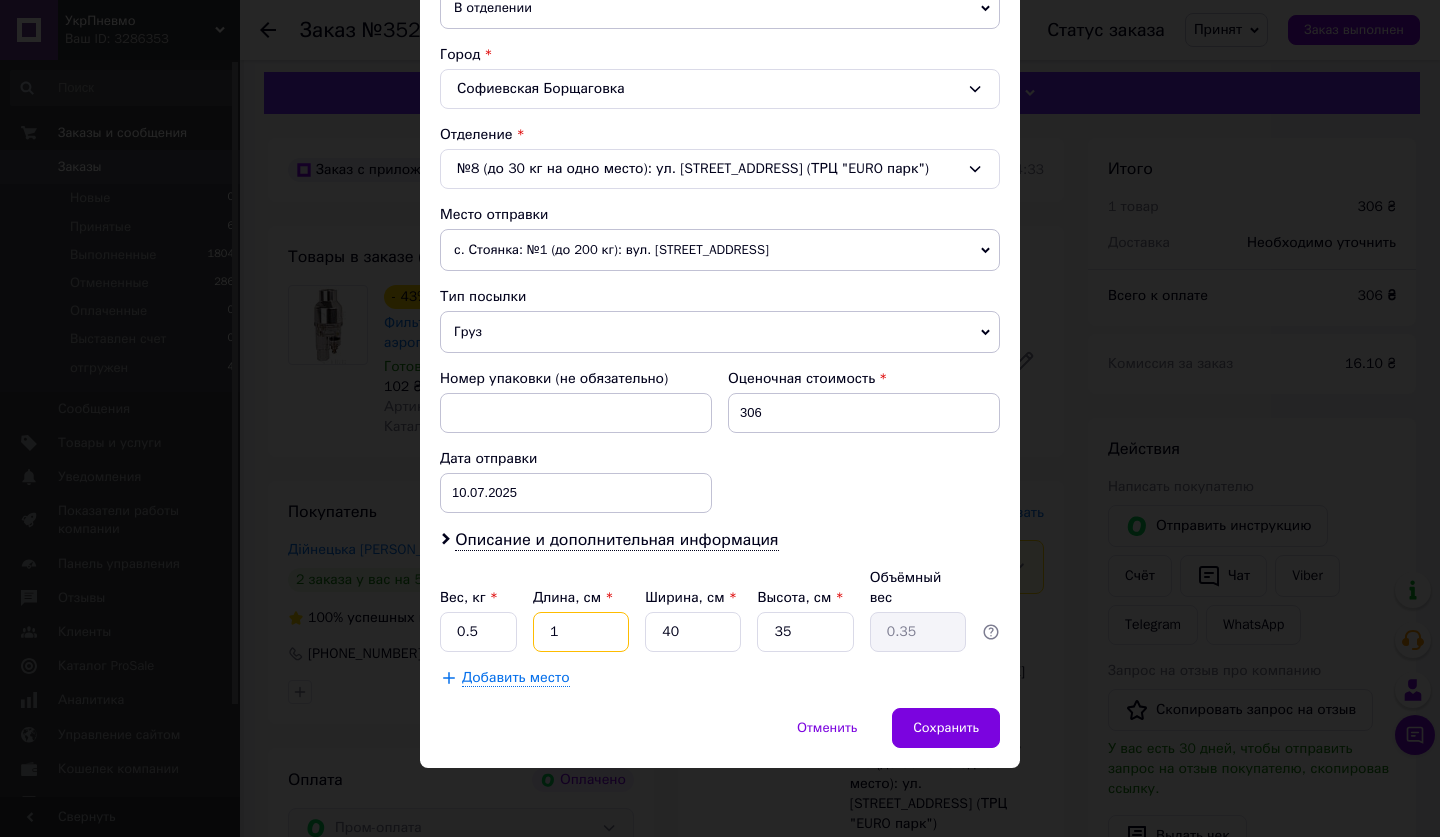 type on "12" 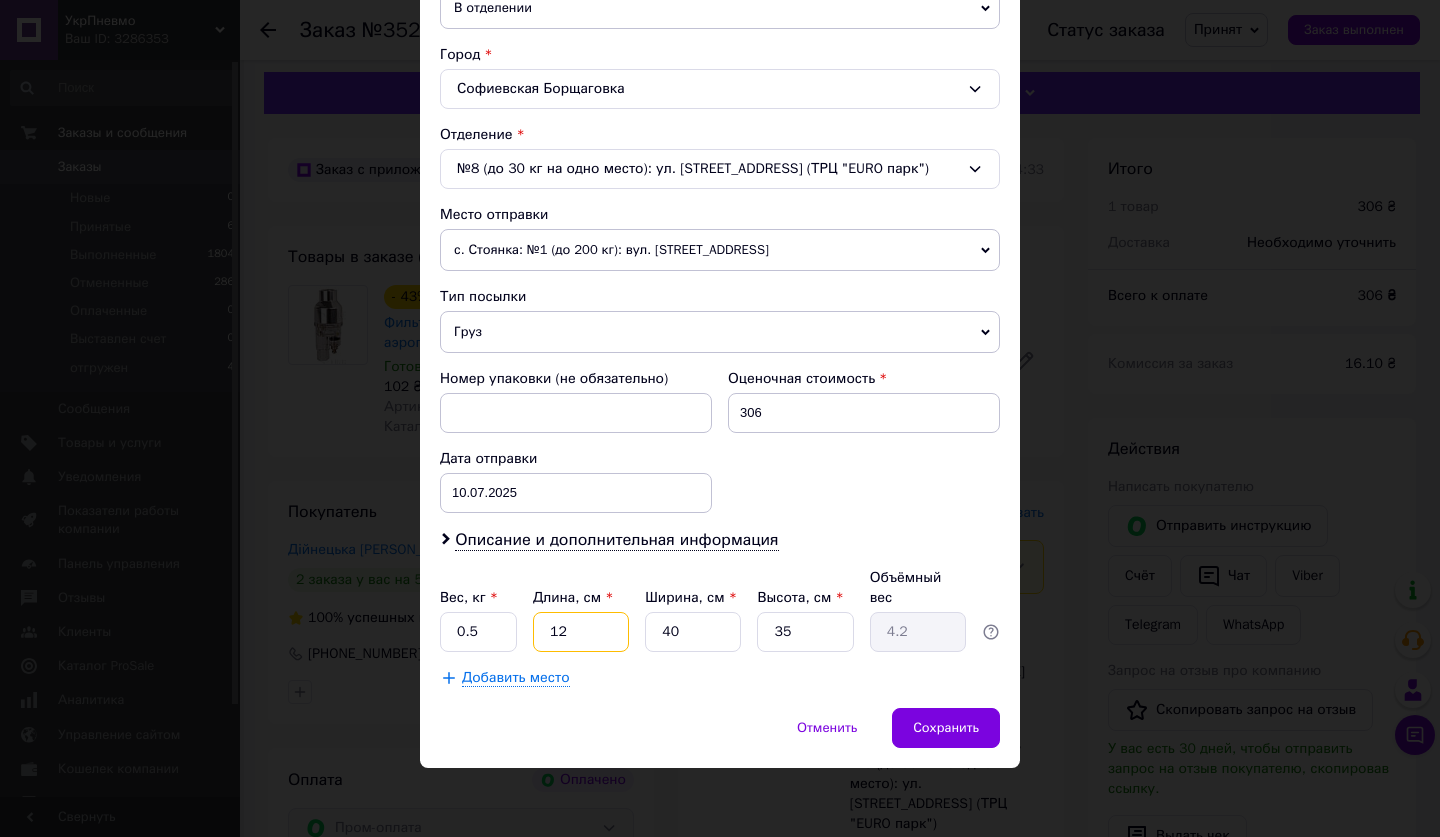 type on "12" 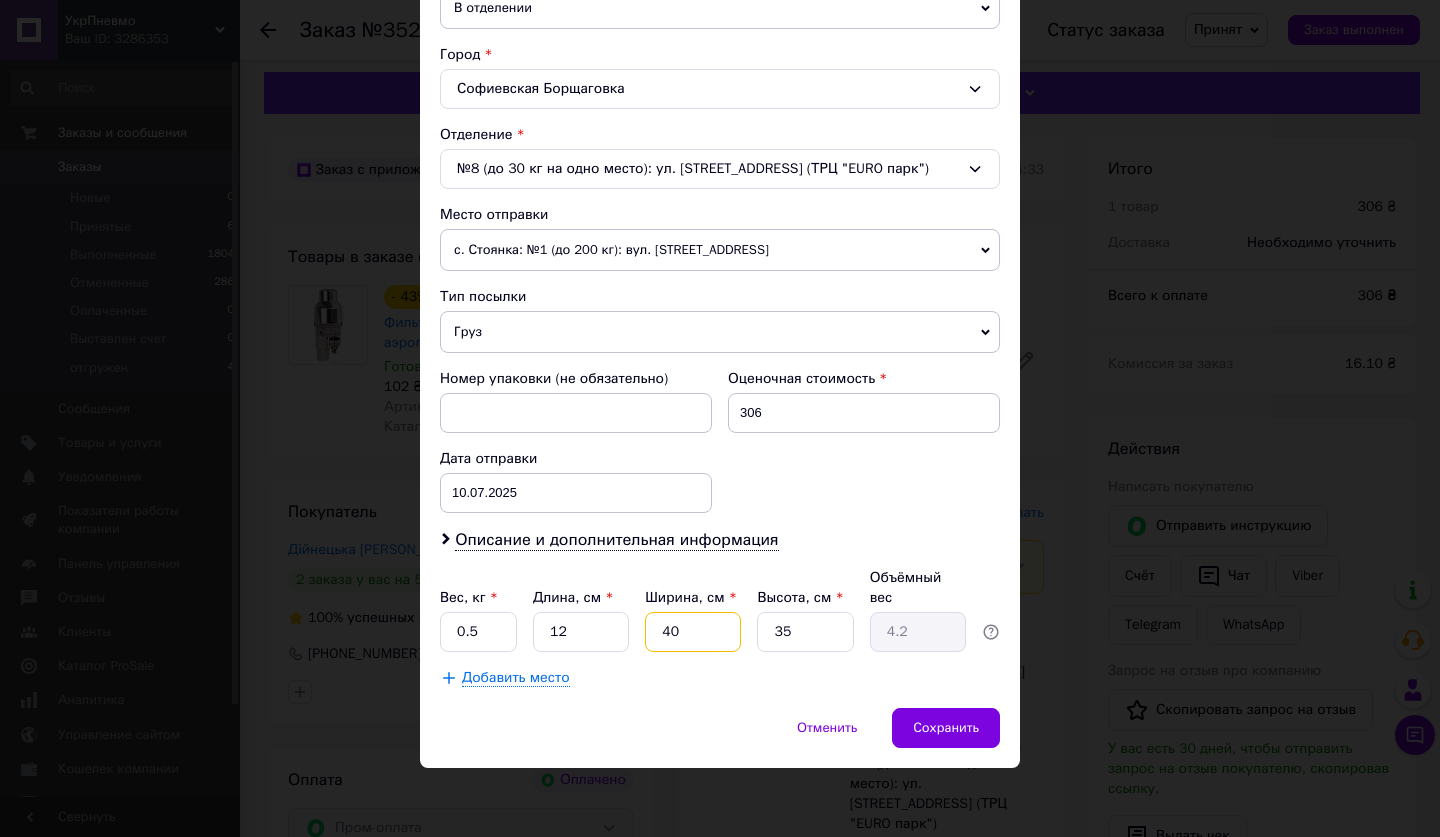 click on "40" at bounding box center (693, 632) 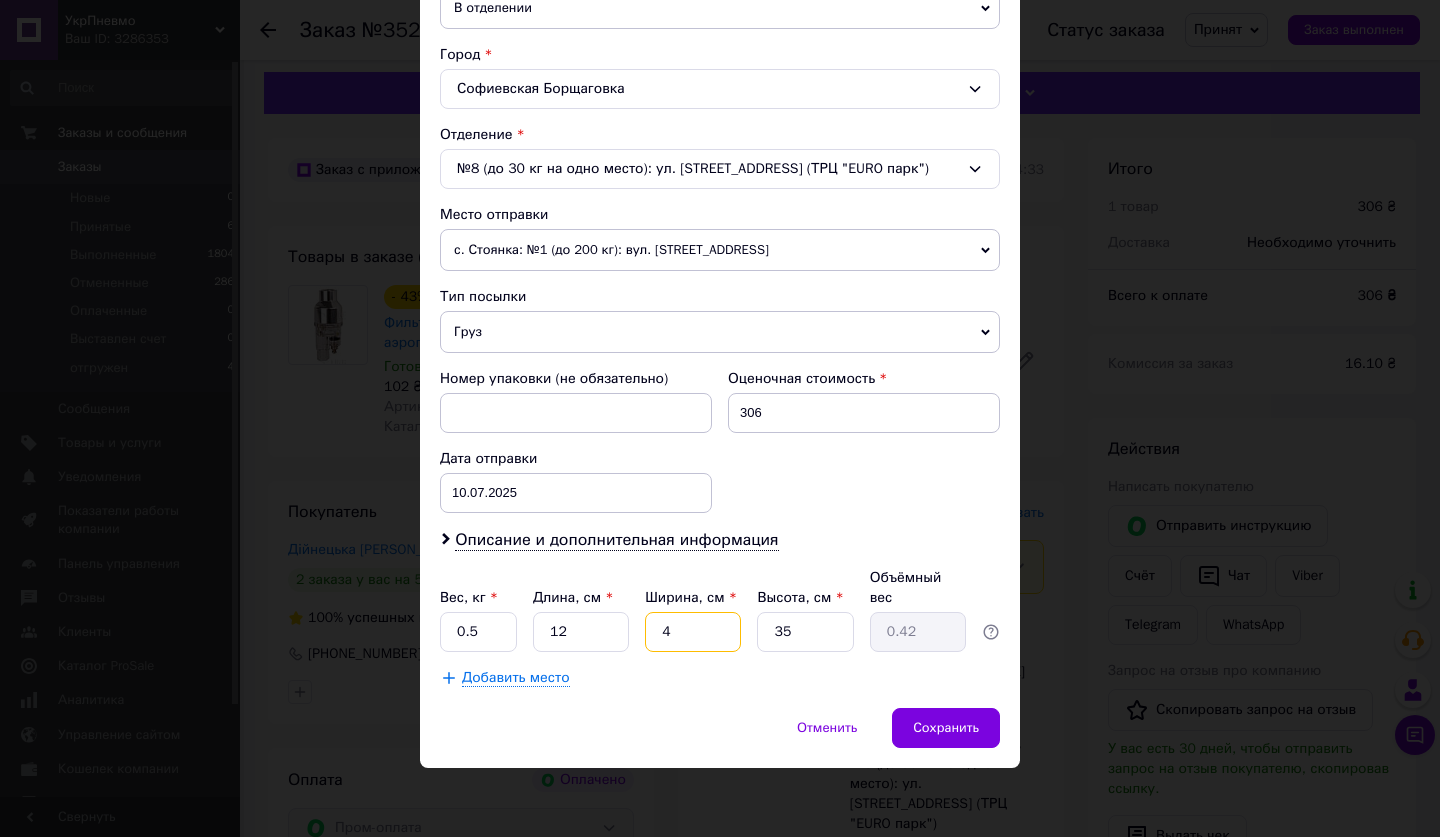 type 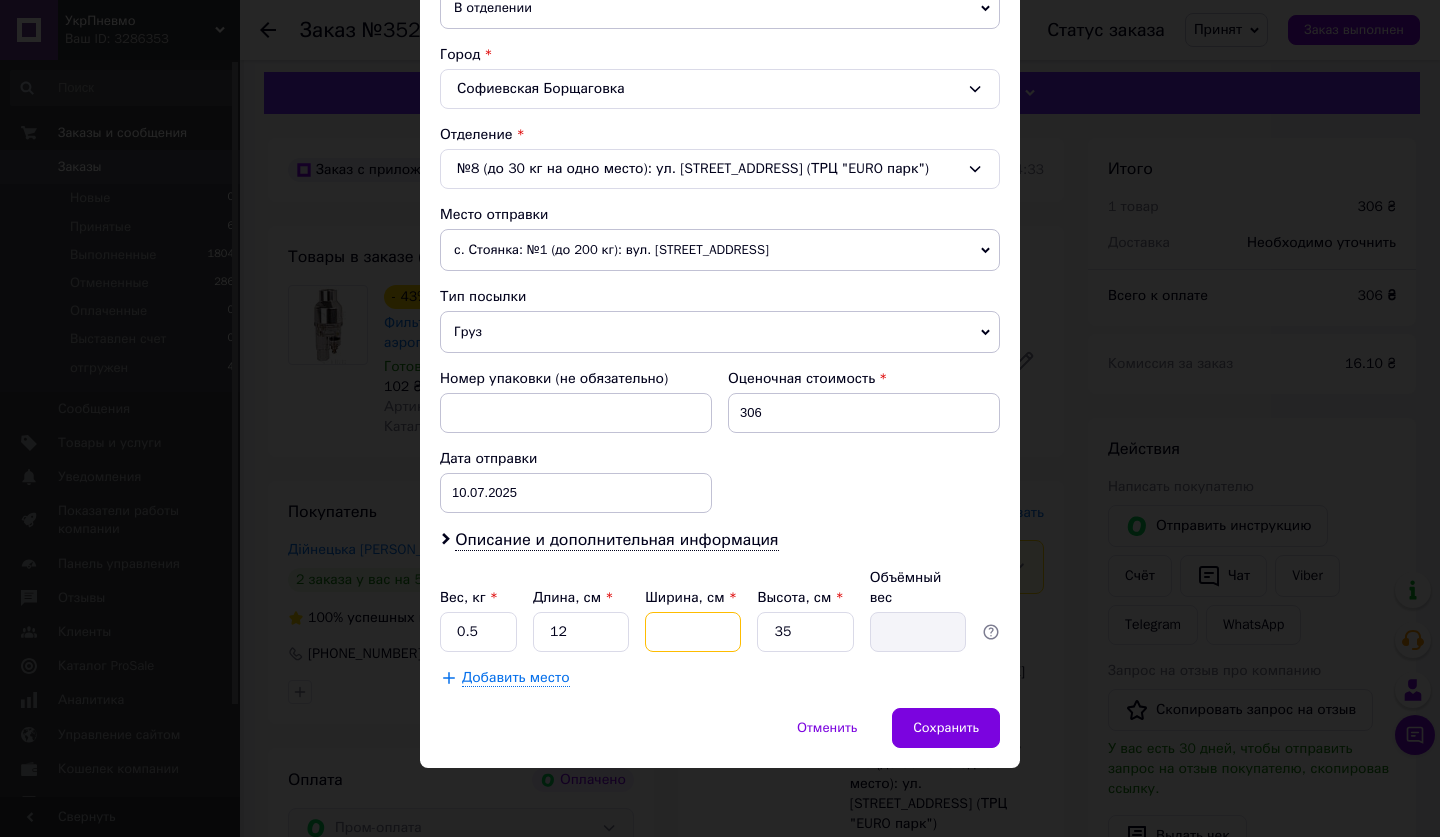 type on "1" 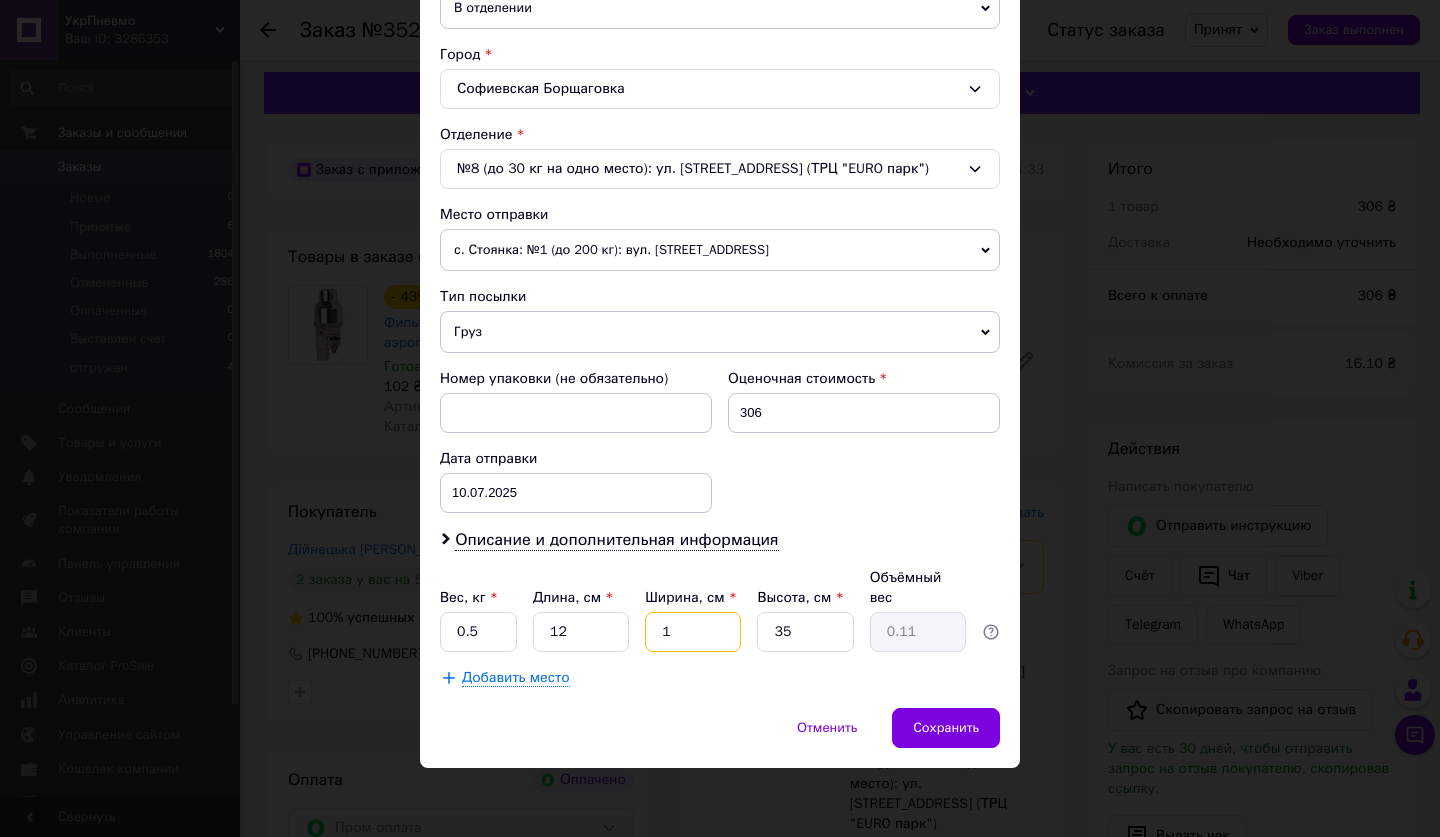 type on "15" 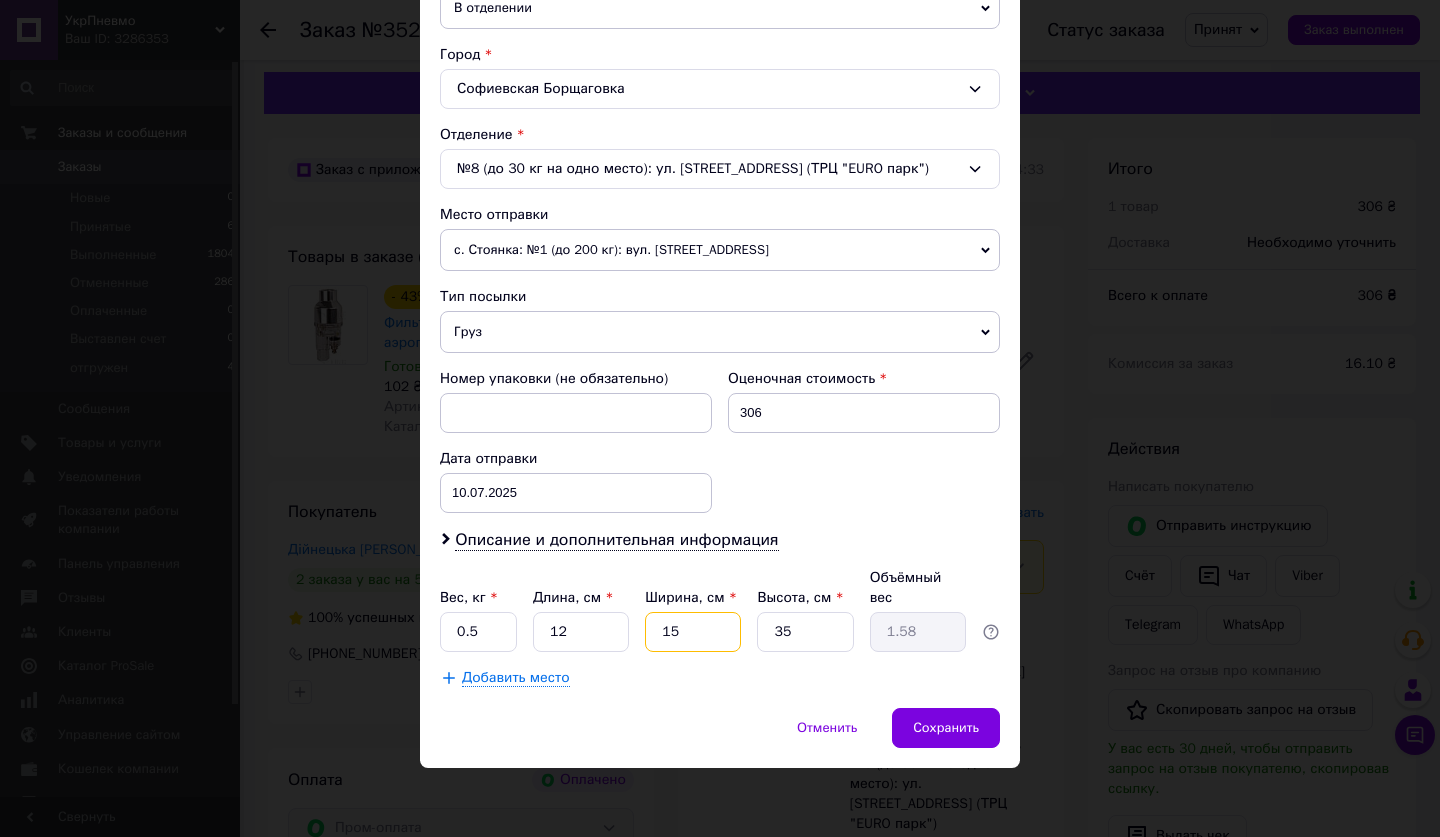 type on "15" 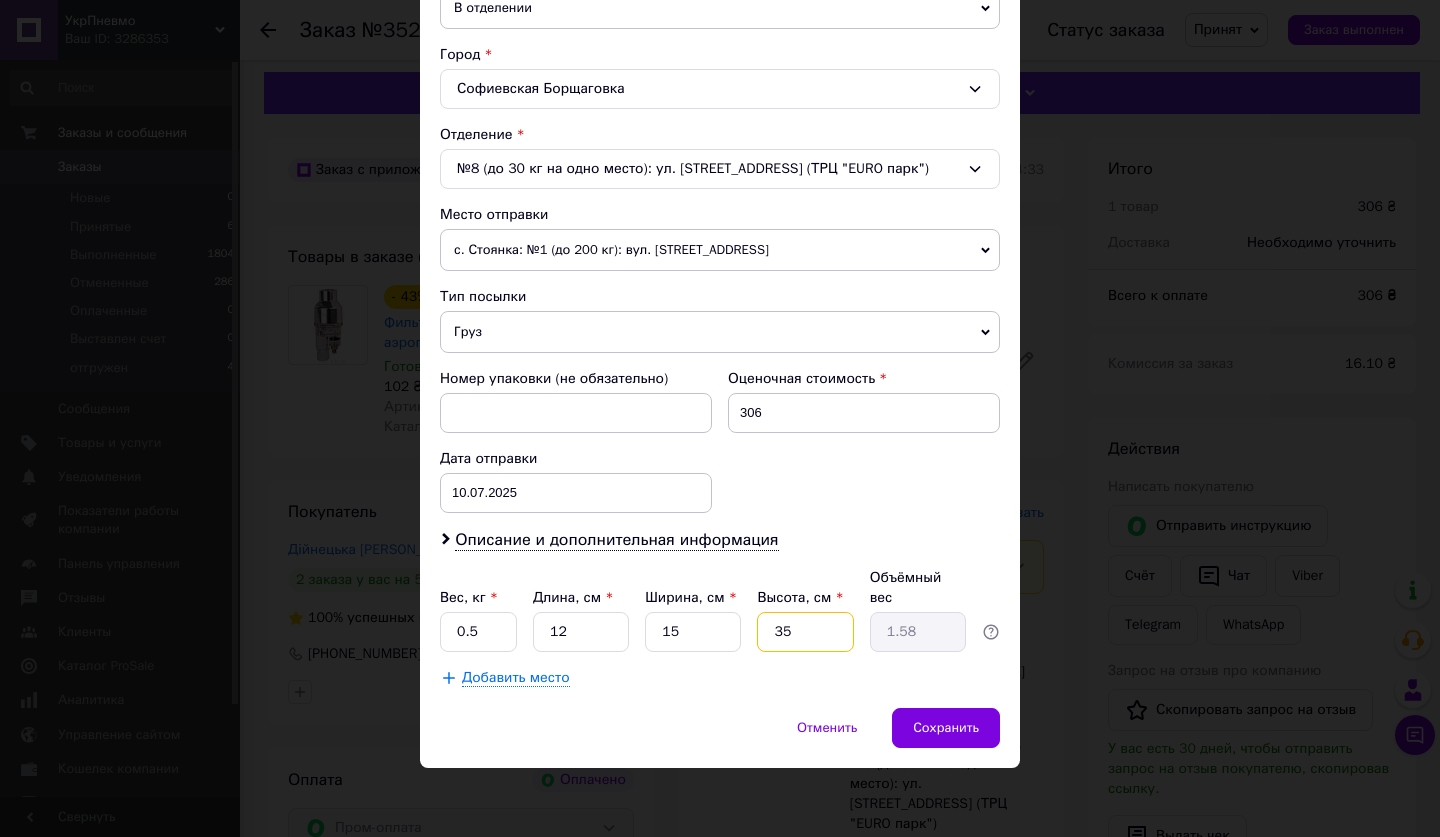 click on "35" at bounding box center [805, 632] 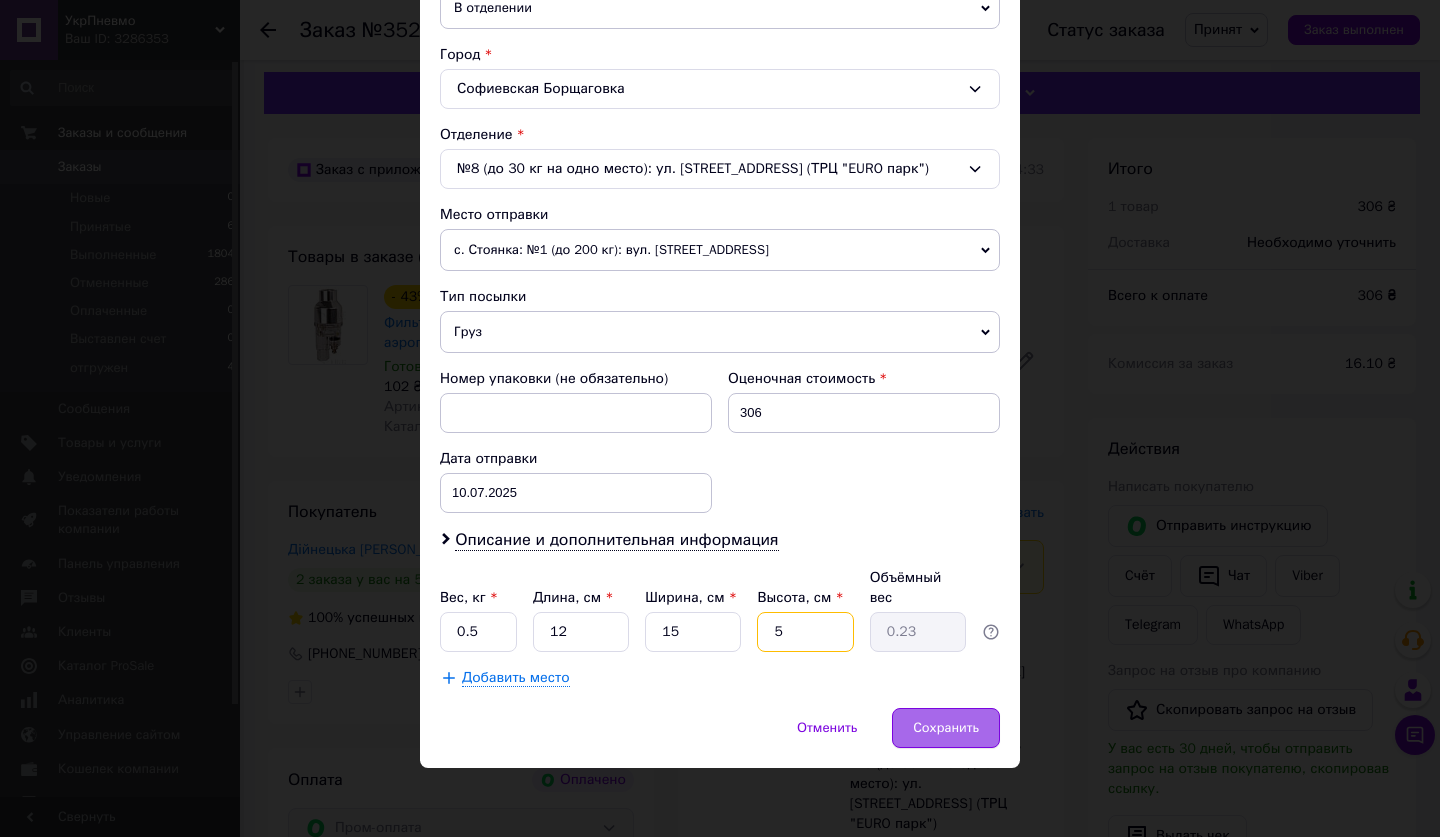 type on "5" 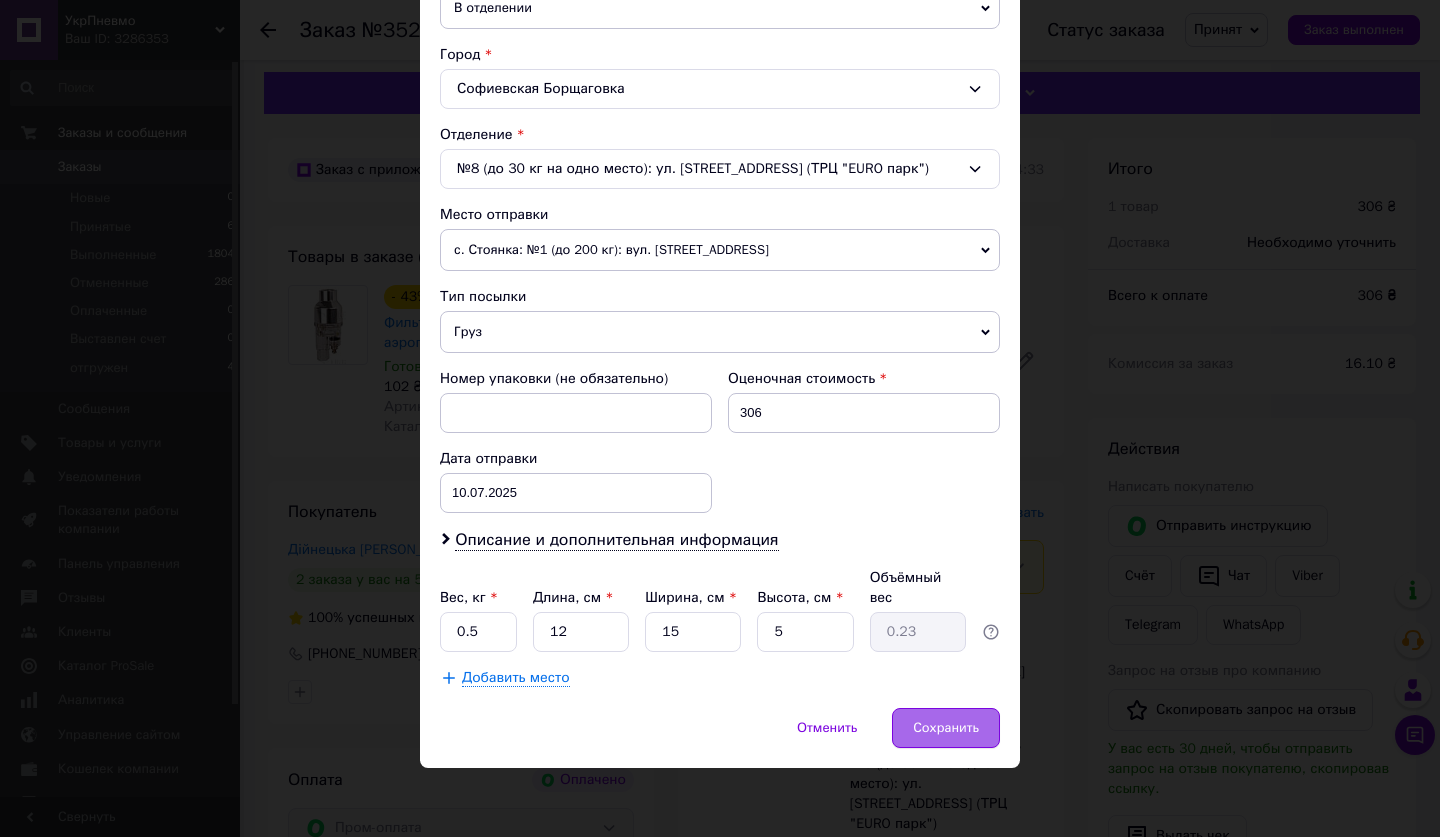 click on "Сохранить" at bounding box center (946, 728) 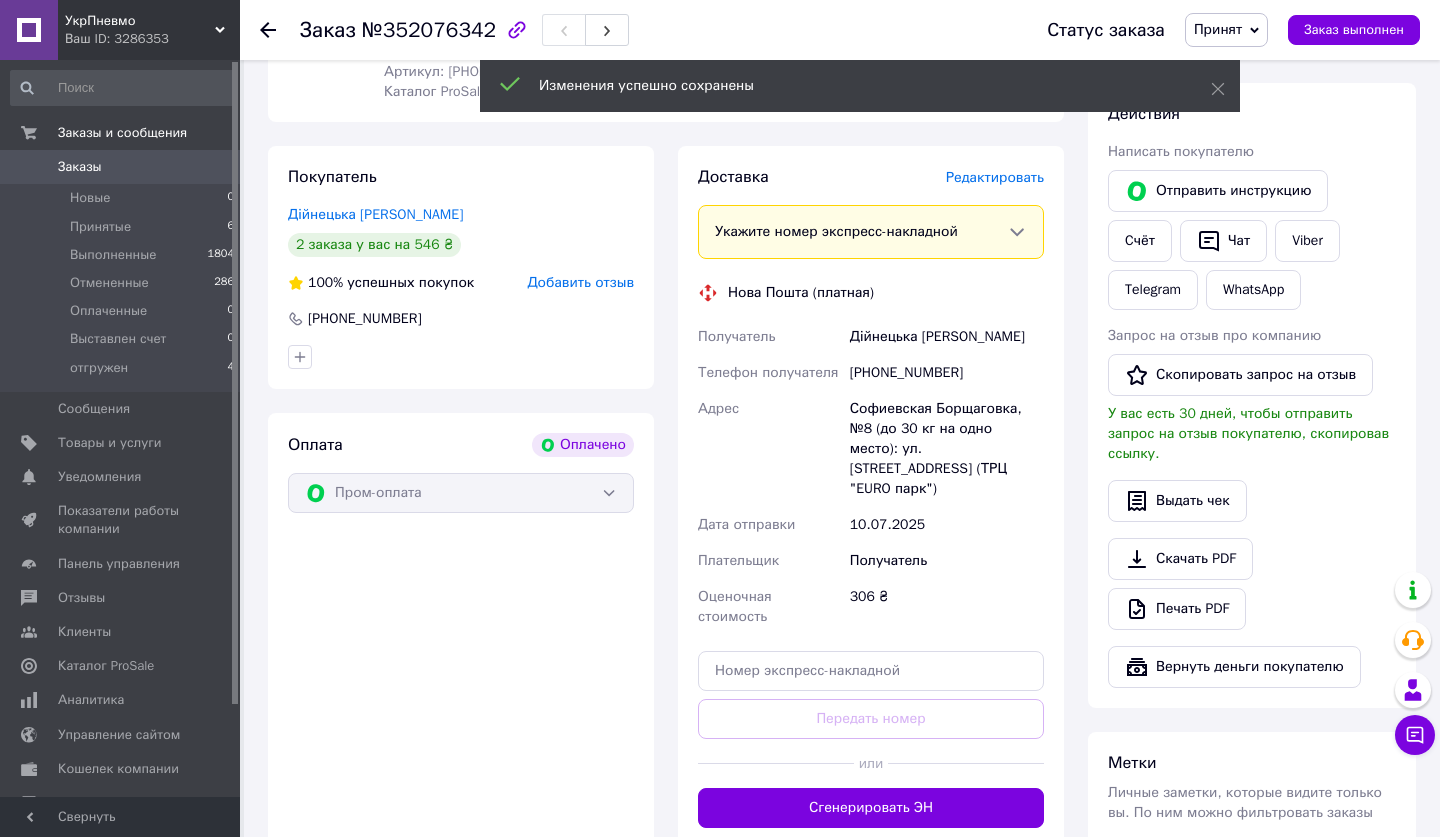 scroll, scrollTop: 347, scrollLeft: 0, axis: vertical 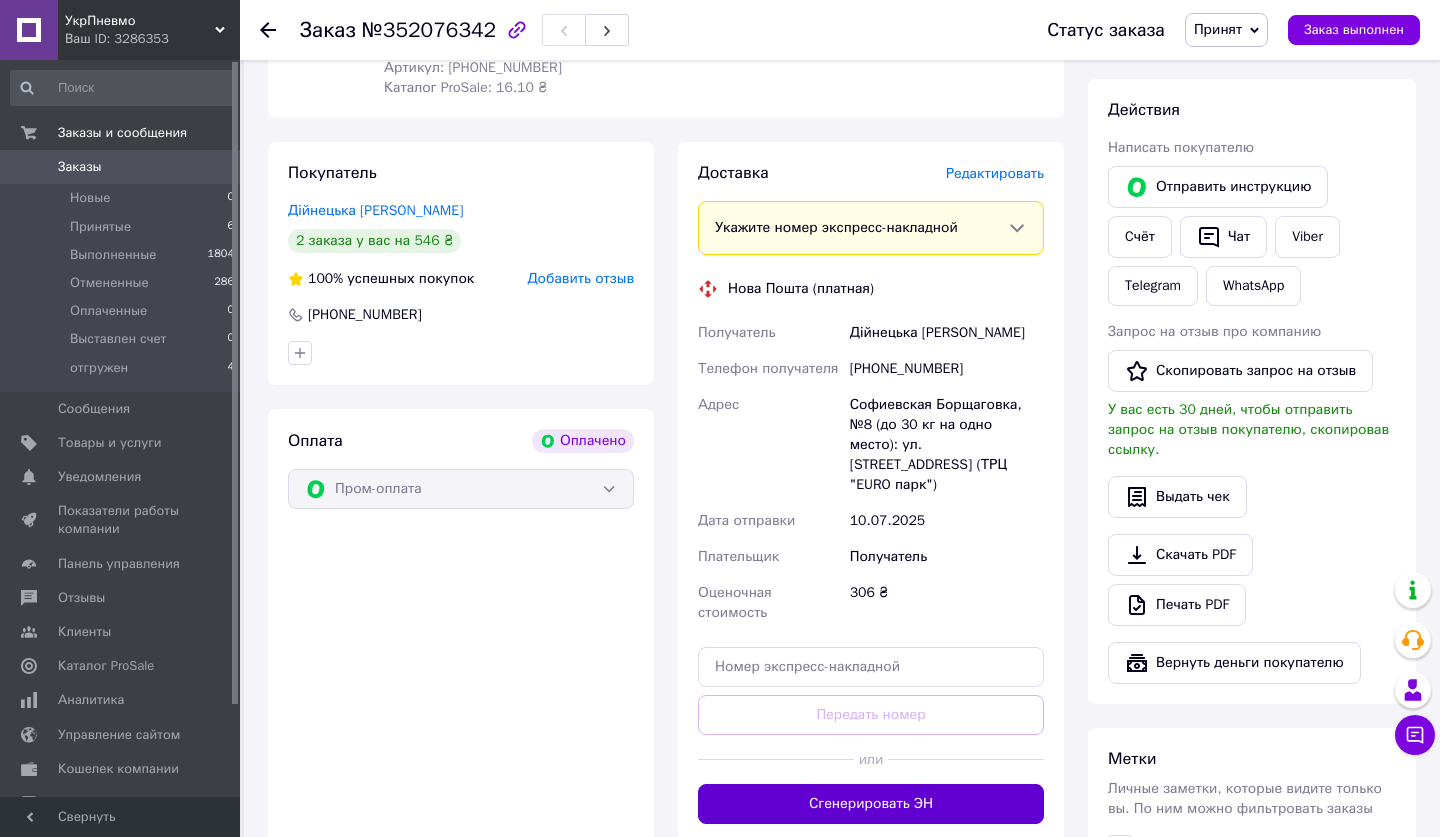 click on "Сгенерировать ЭН" at bounding box center [871, 804] 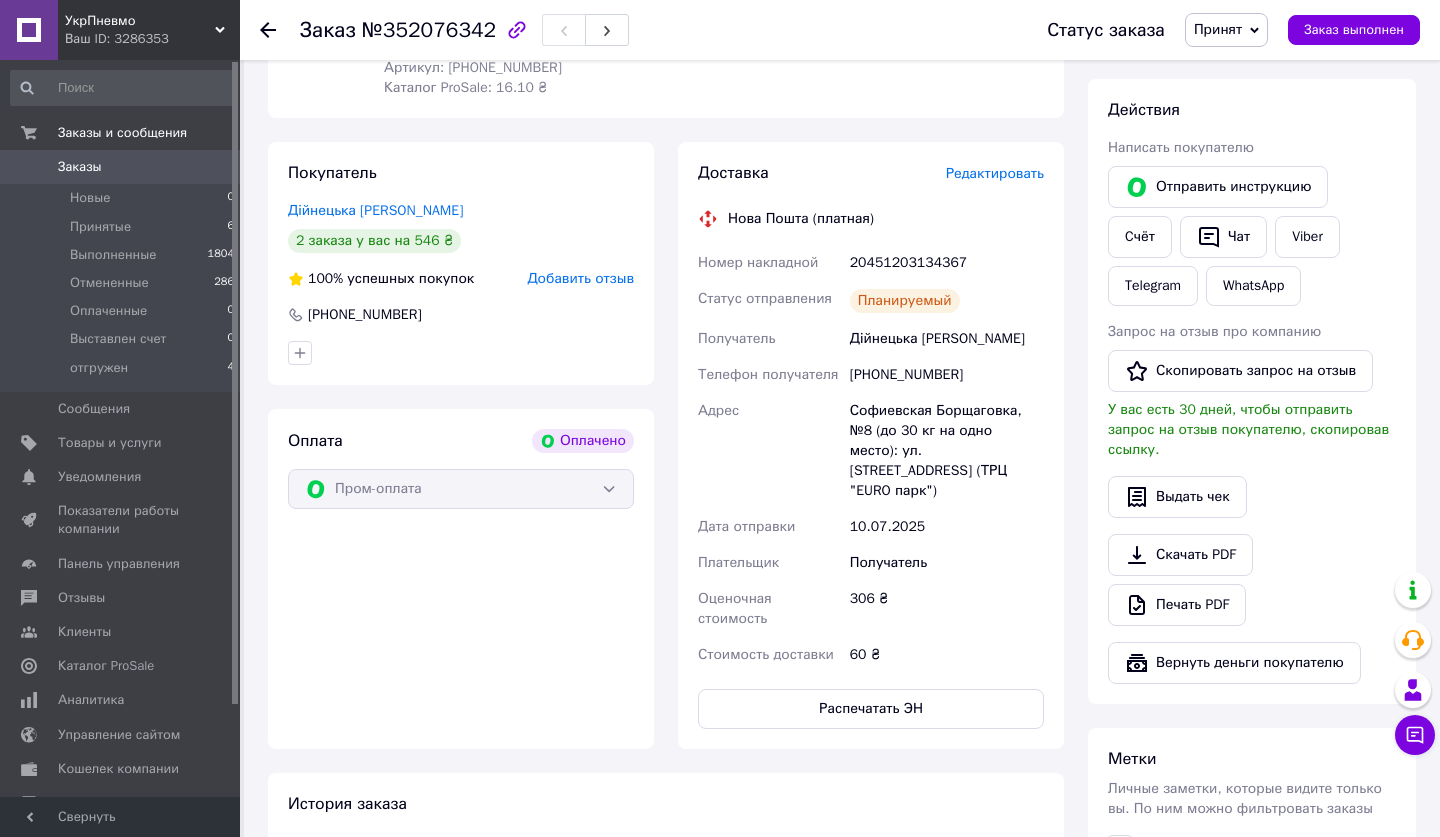 click 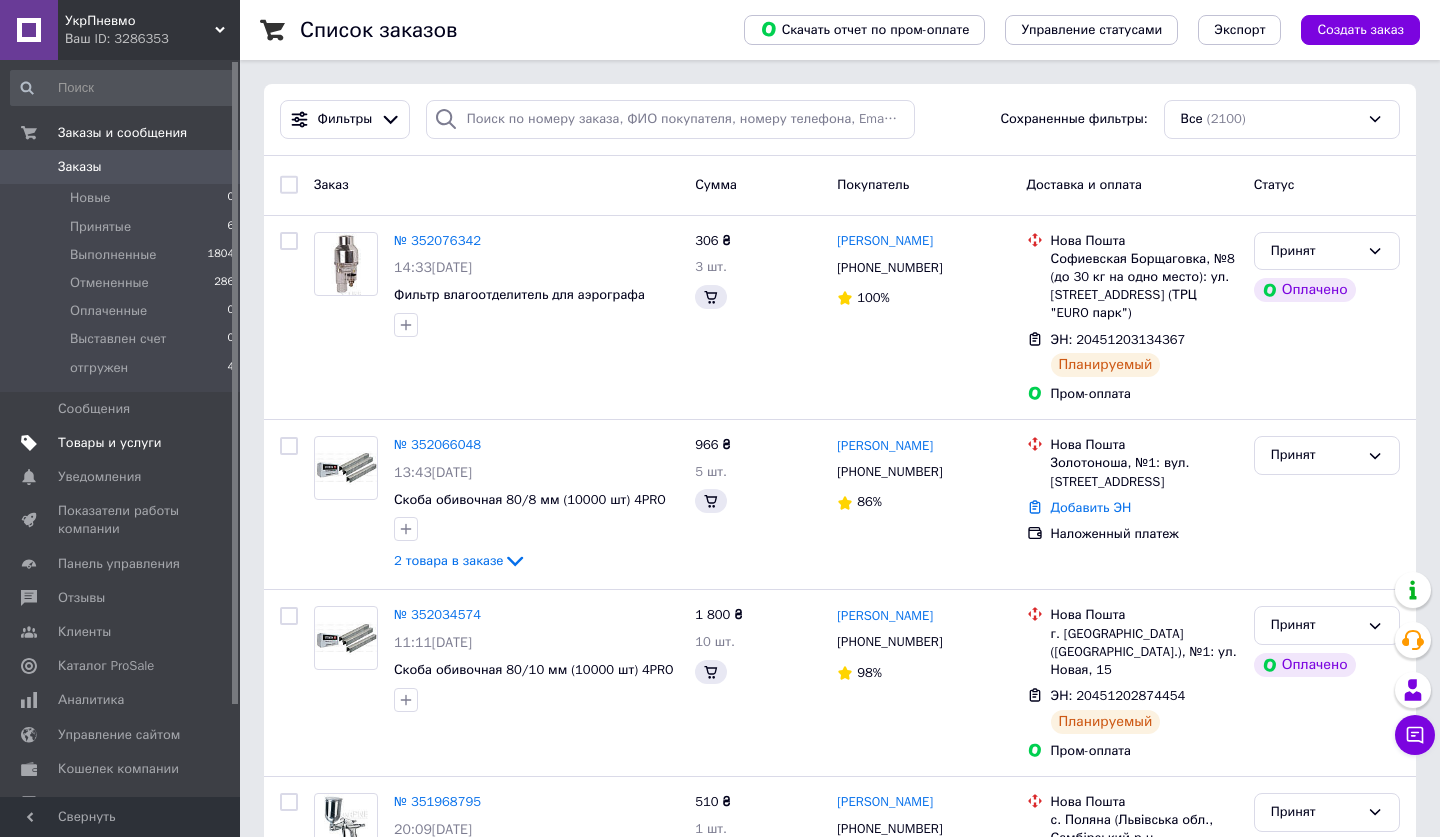 click on "Товары и услуги" at bounding box center (110, 443) 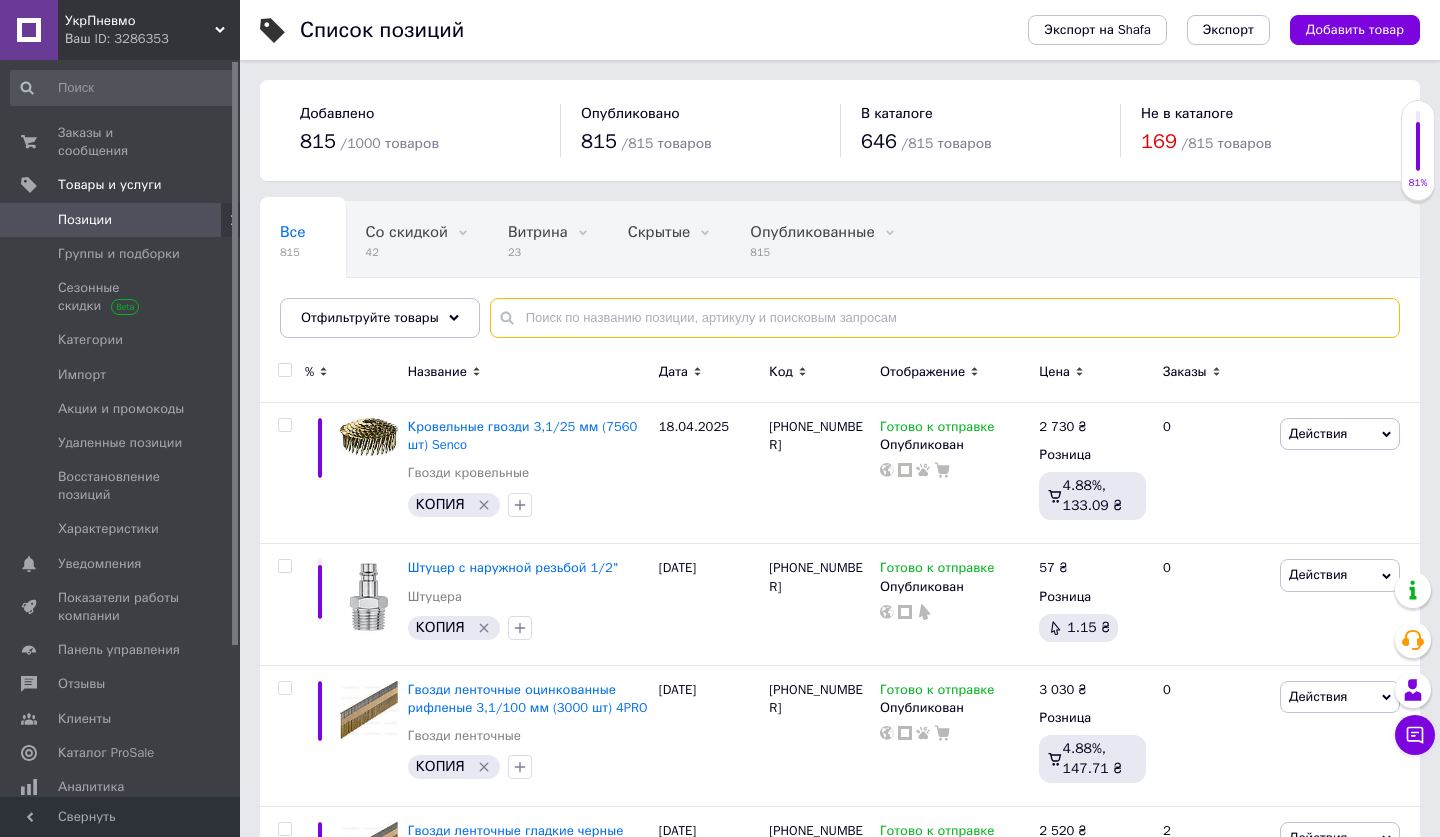 click at bounding box center (945, 318) 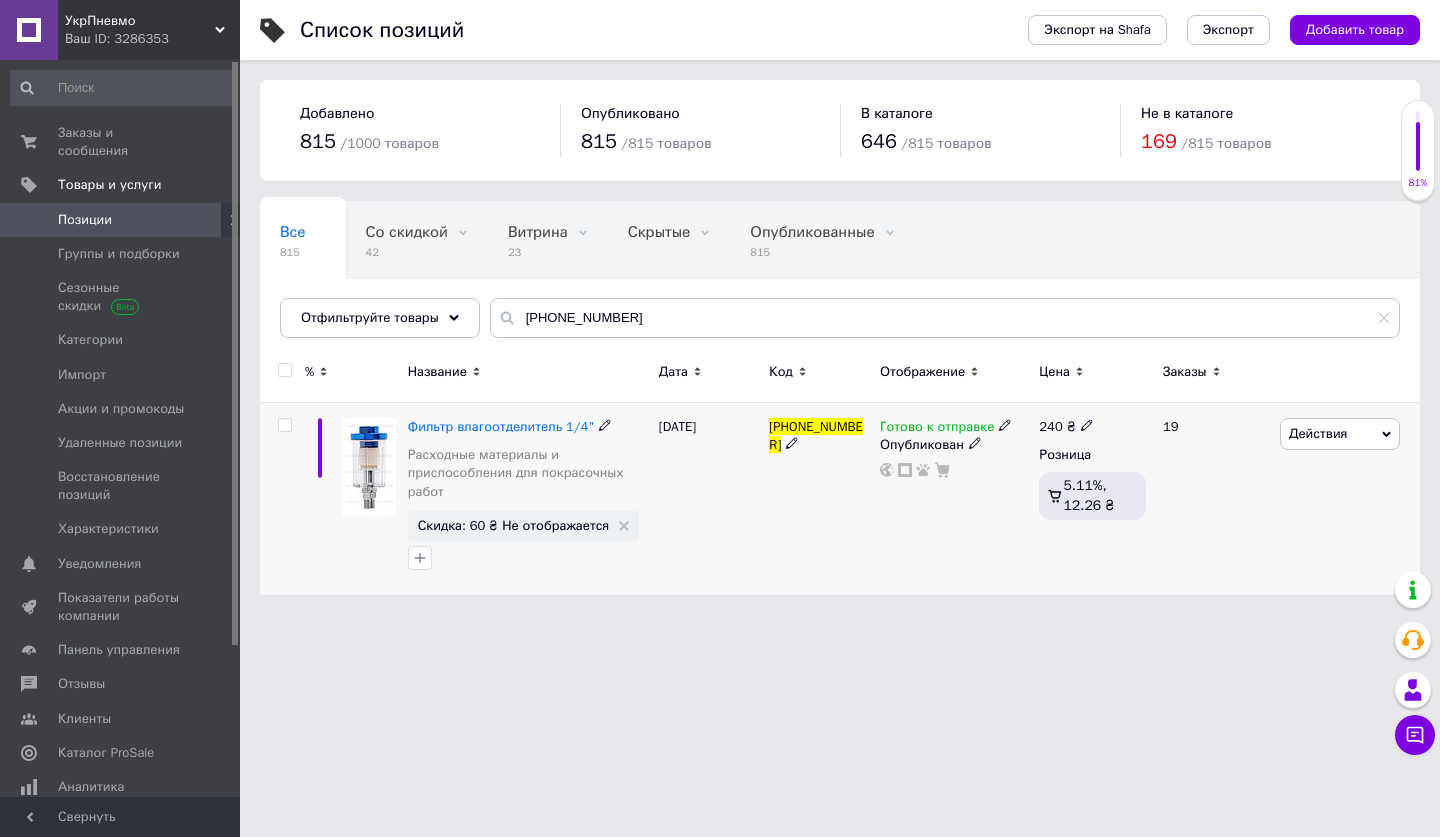 click 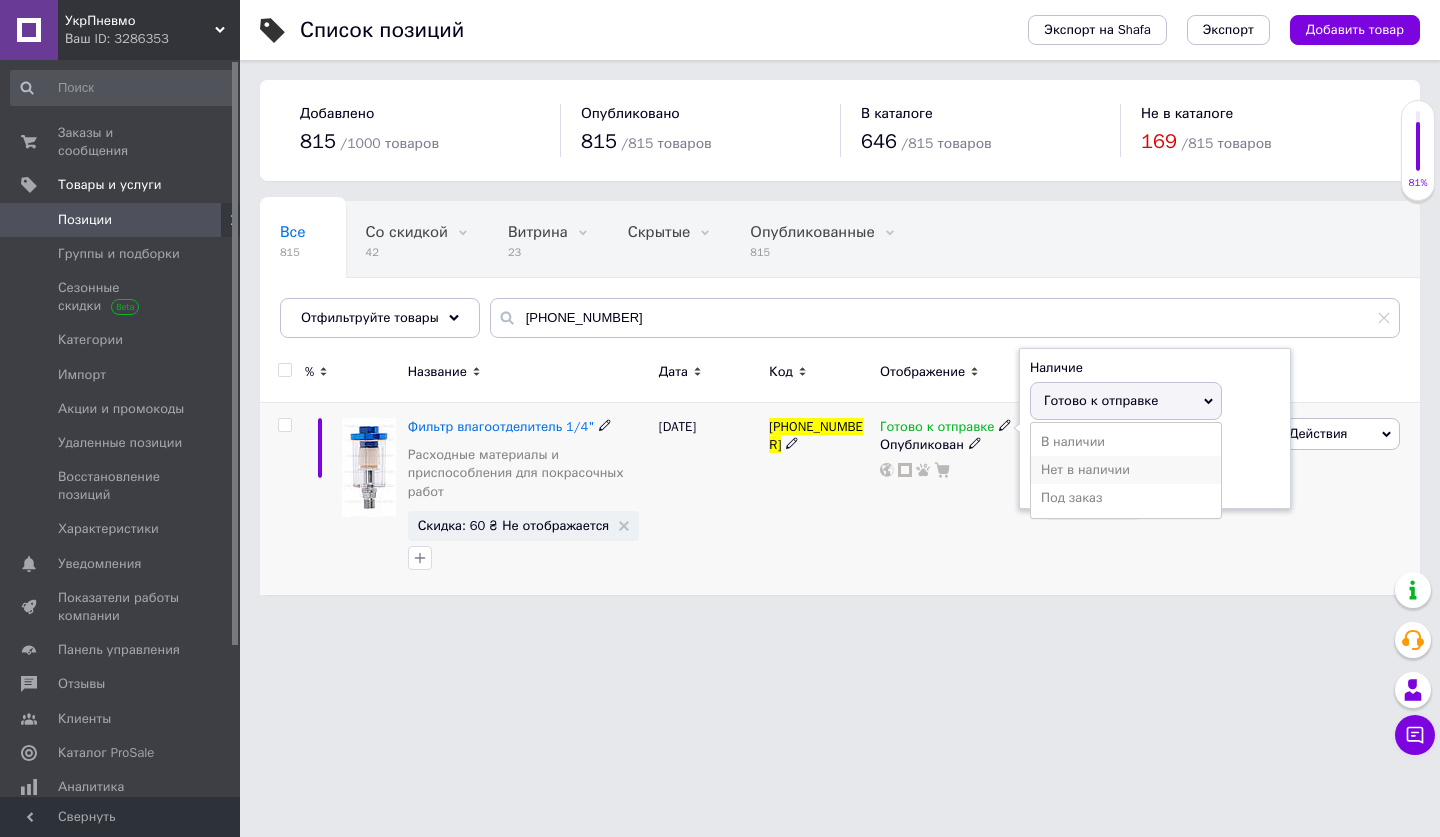 click on "Нет в наличии" at bounding box center [1126, 470] 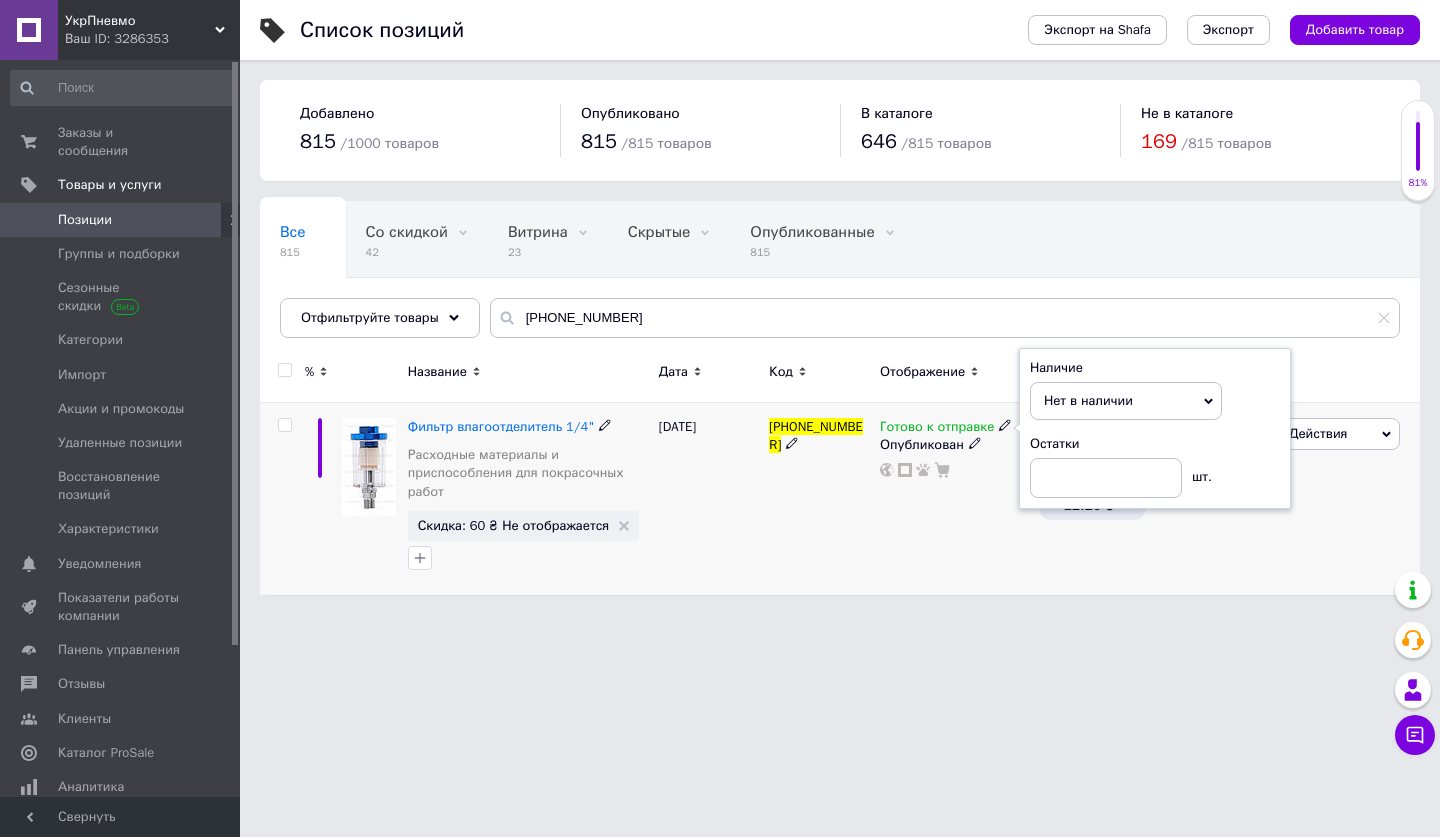 click on "02-05-221" at bounding box center [819, 499] 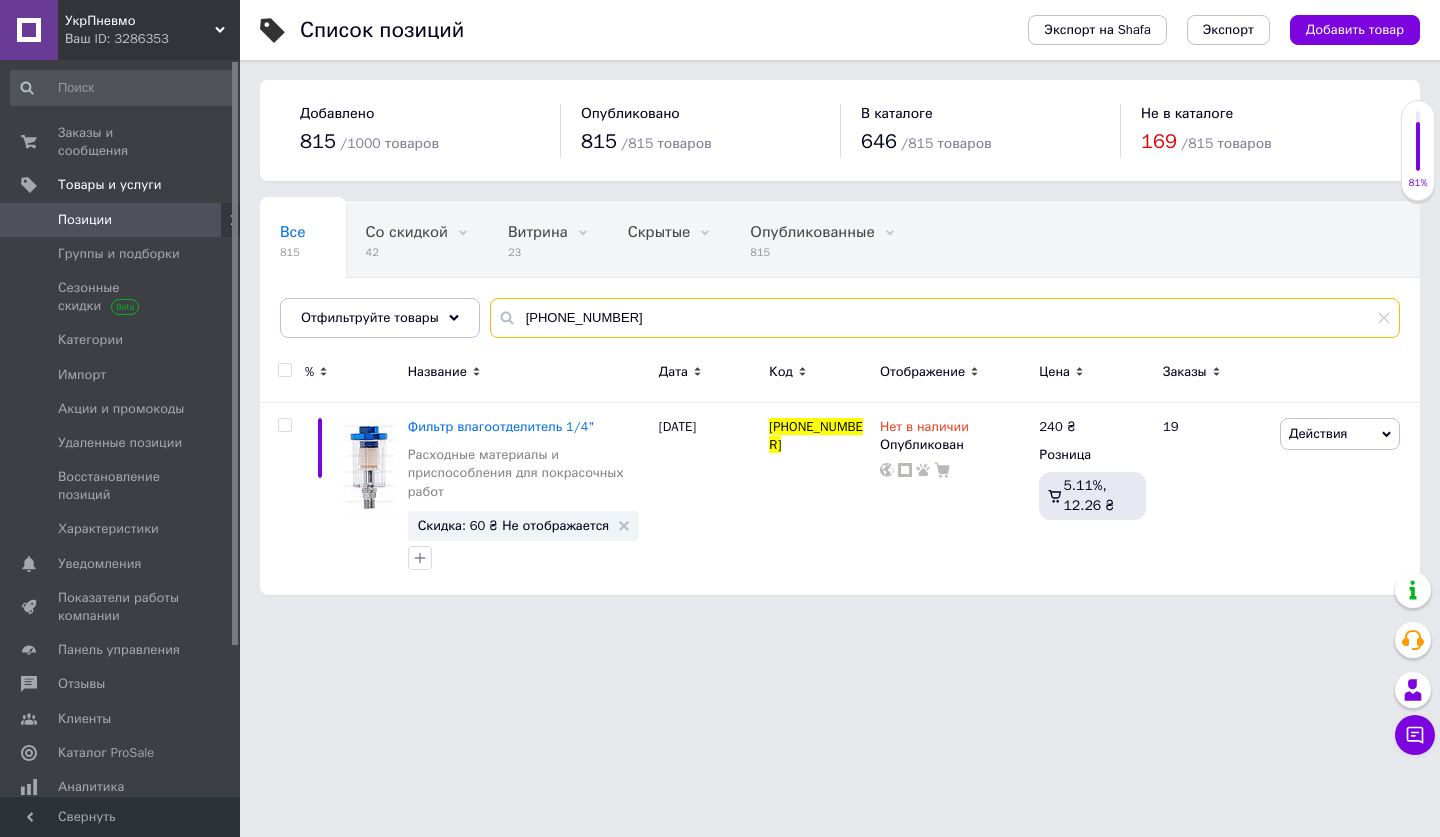 click on "02-05-221" at bounding box center [945, 318] 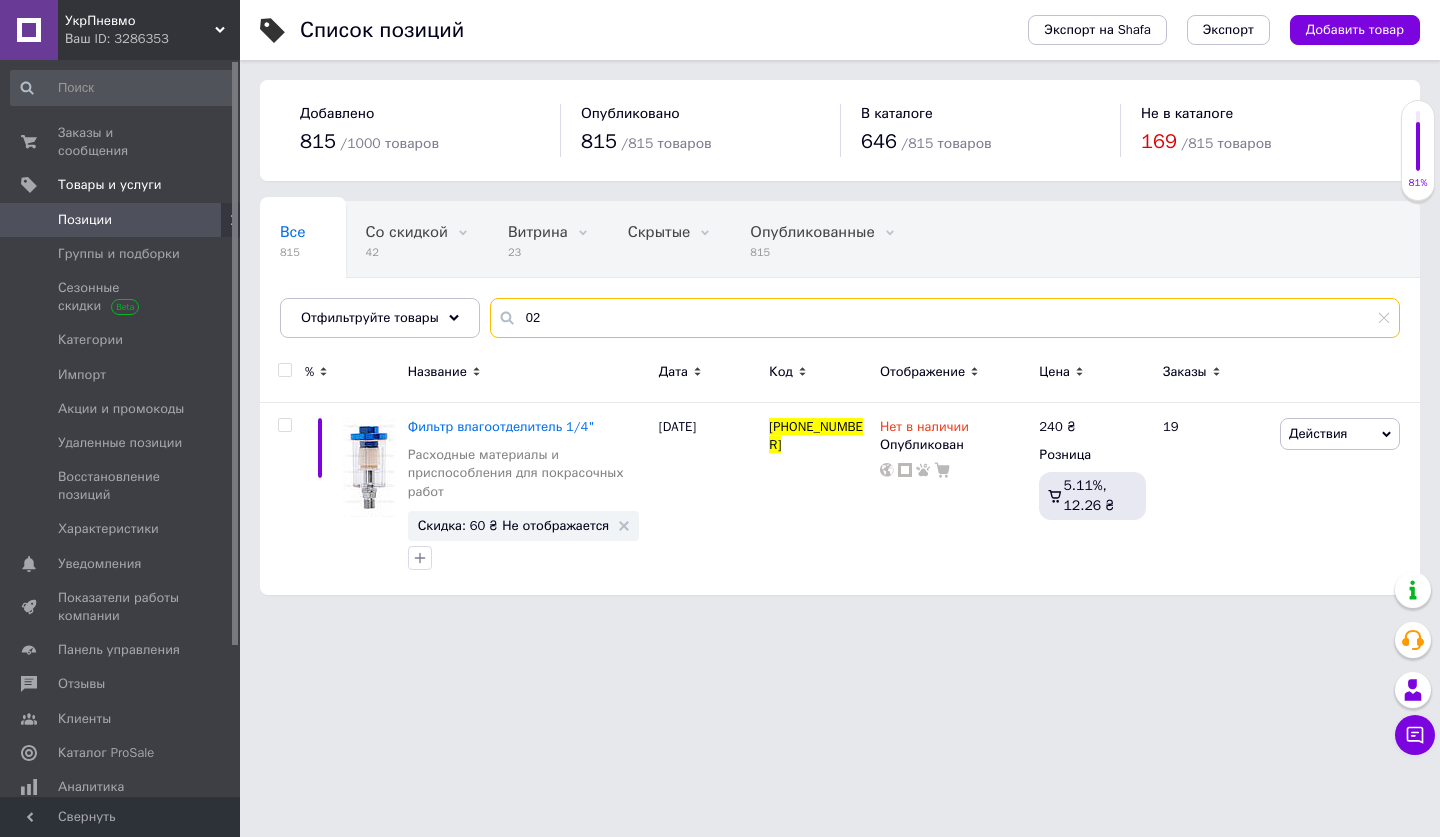 type on "0" 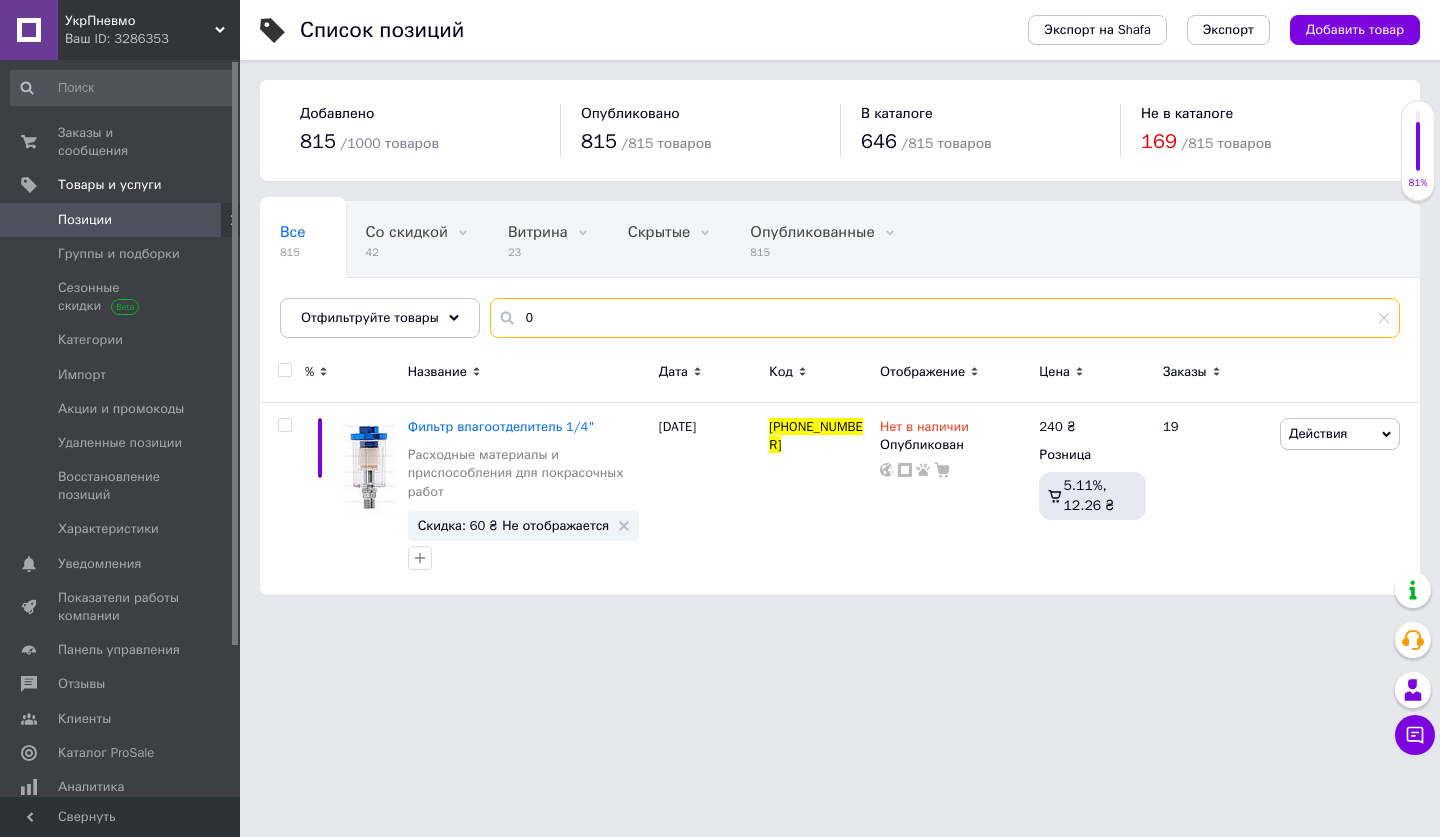type 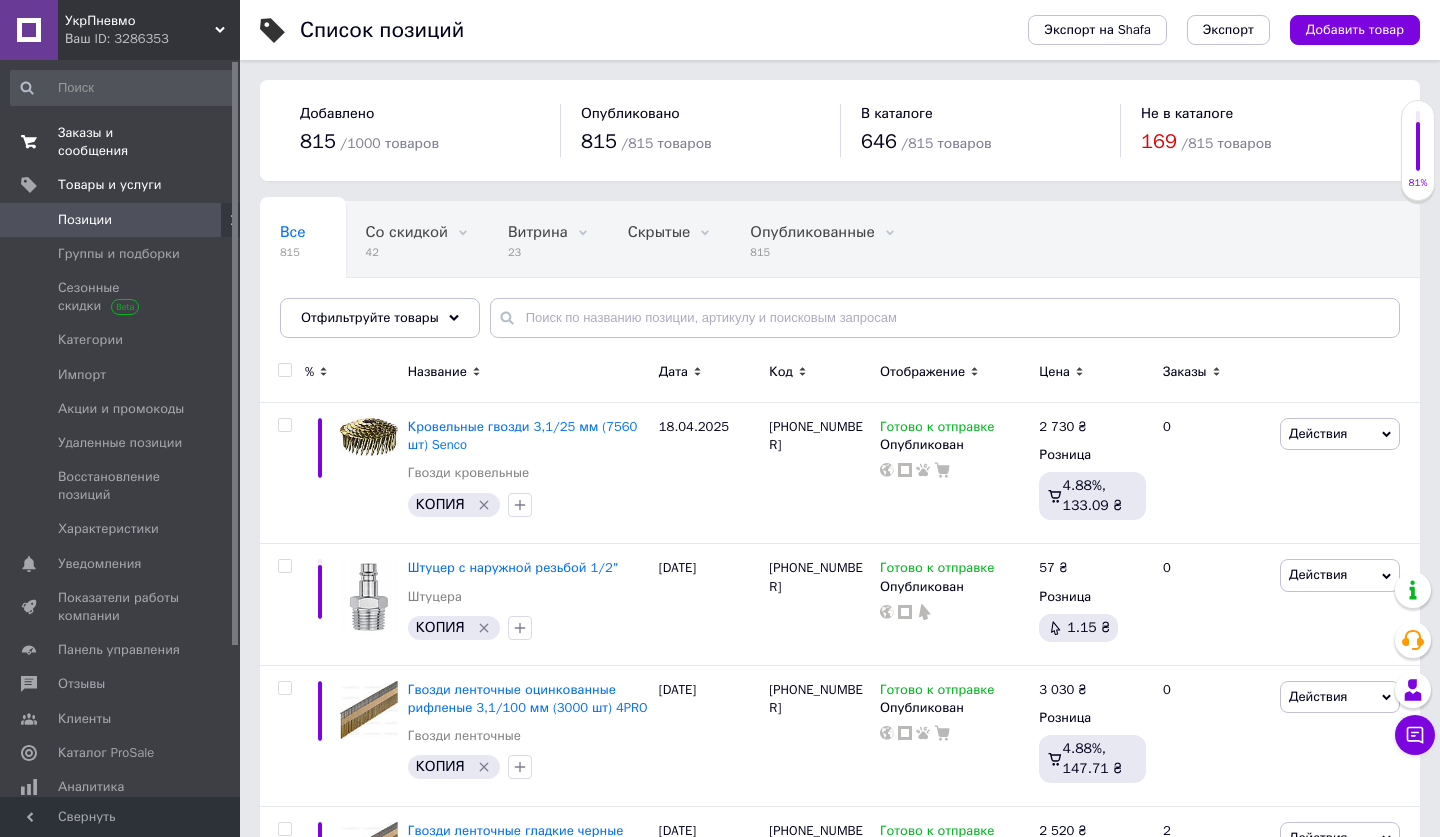 click on "Заказы и сообщения" at bounding box center [121, 142] 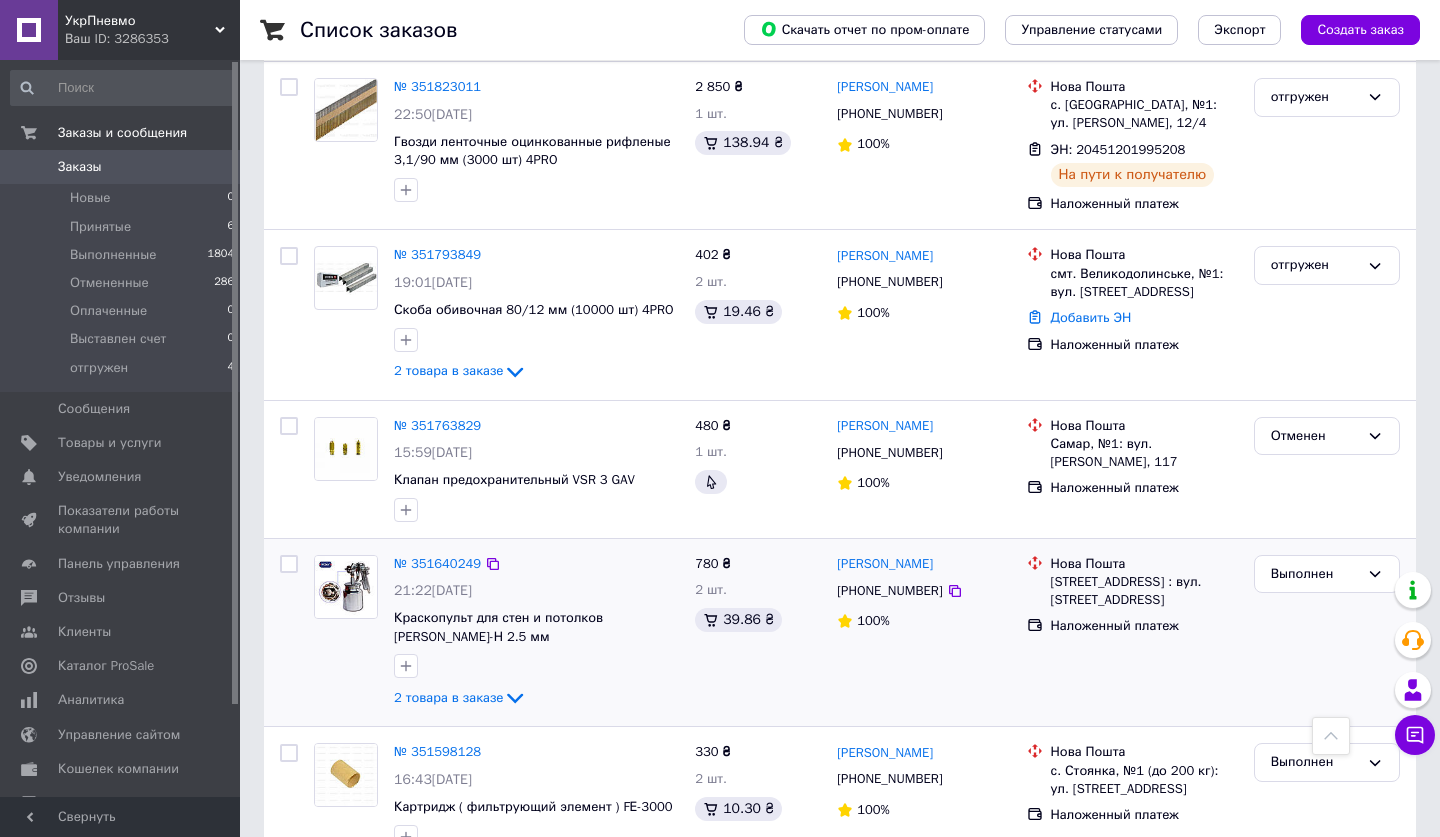 scroll, scrollTop: 1244, scrollLeft: 0, axis: vertical 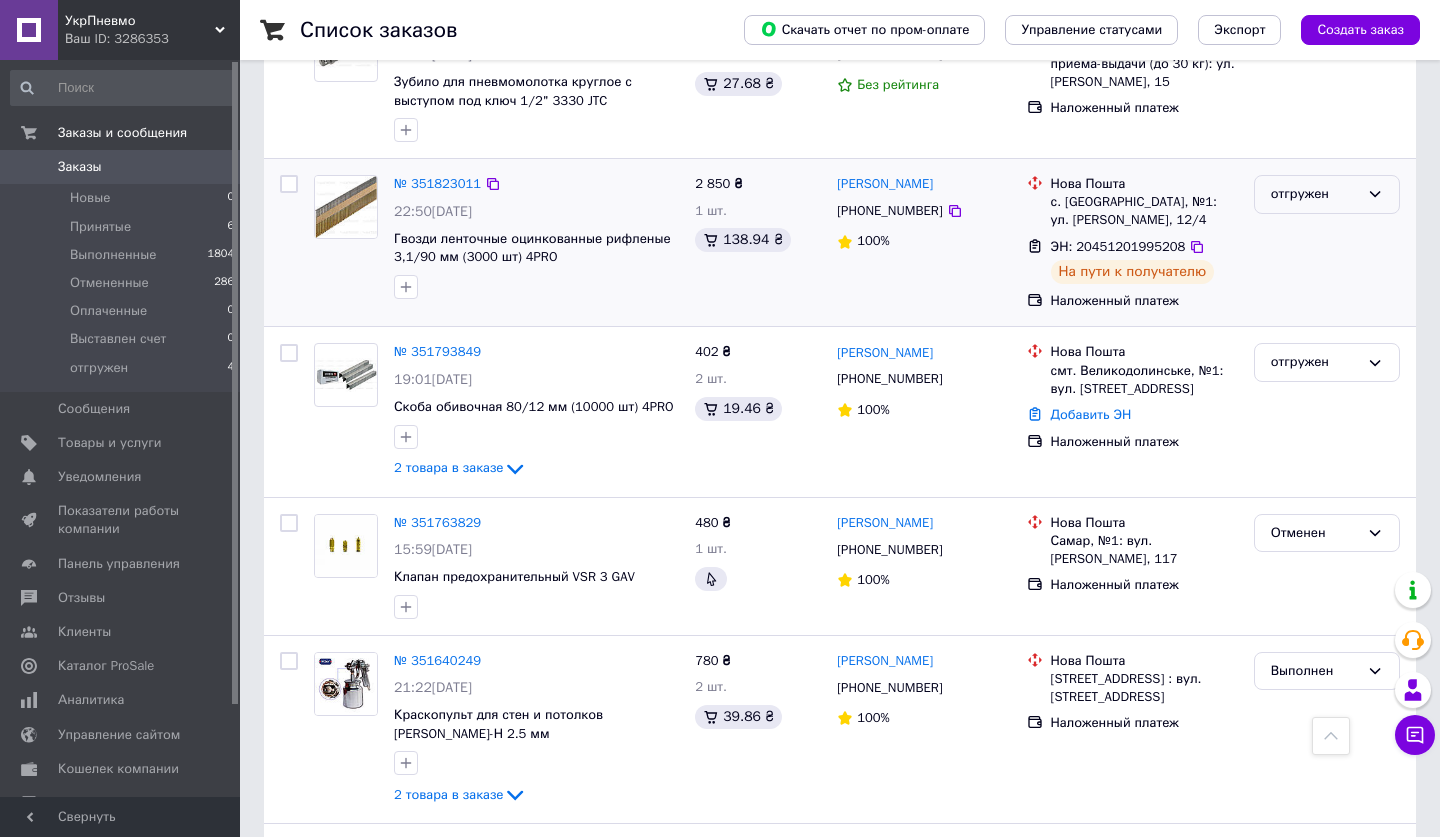 click 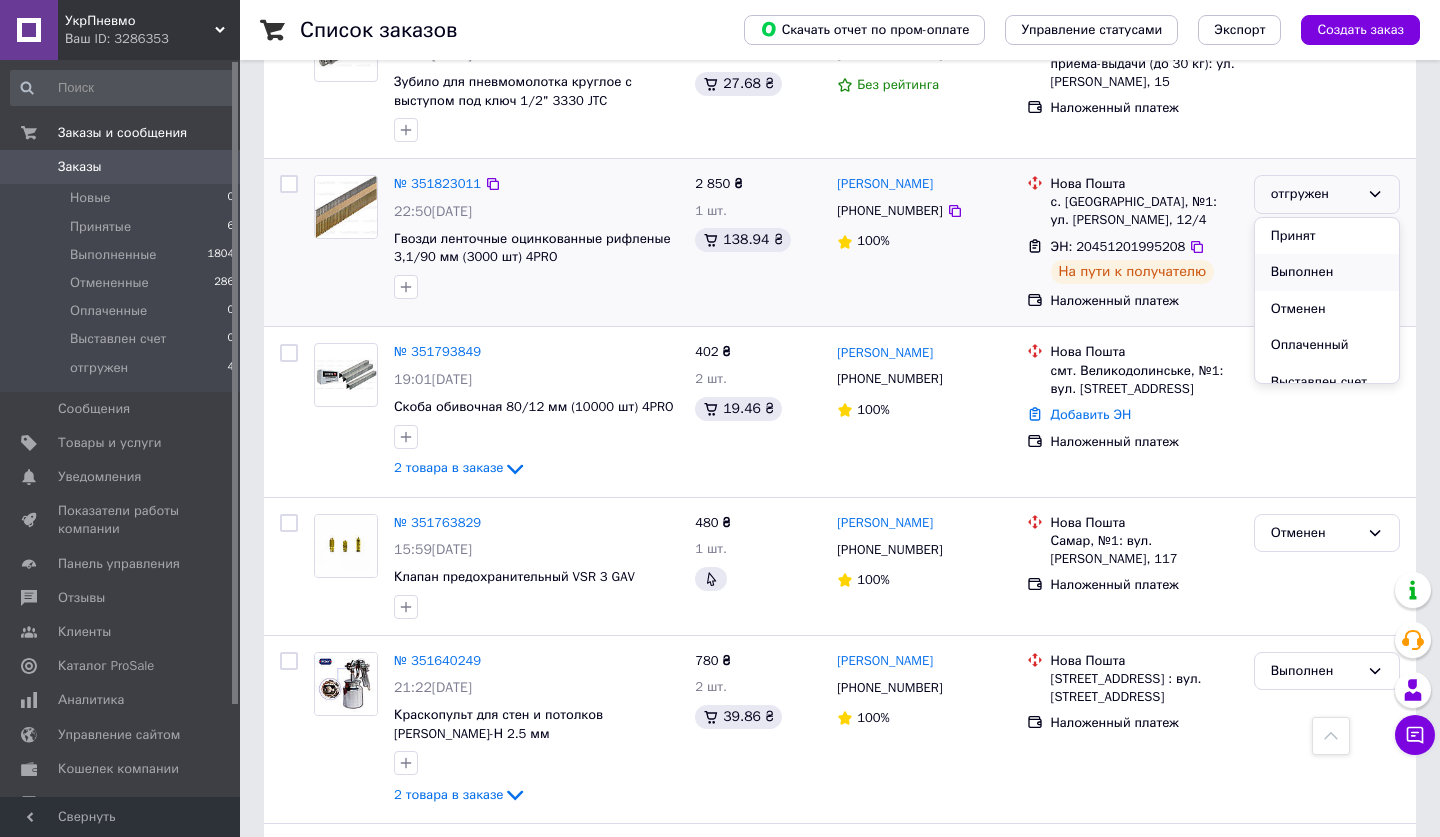 click on "Выполнен" at bounding box center [1327, 272] 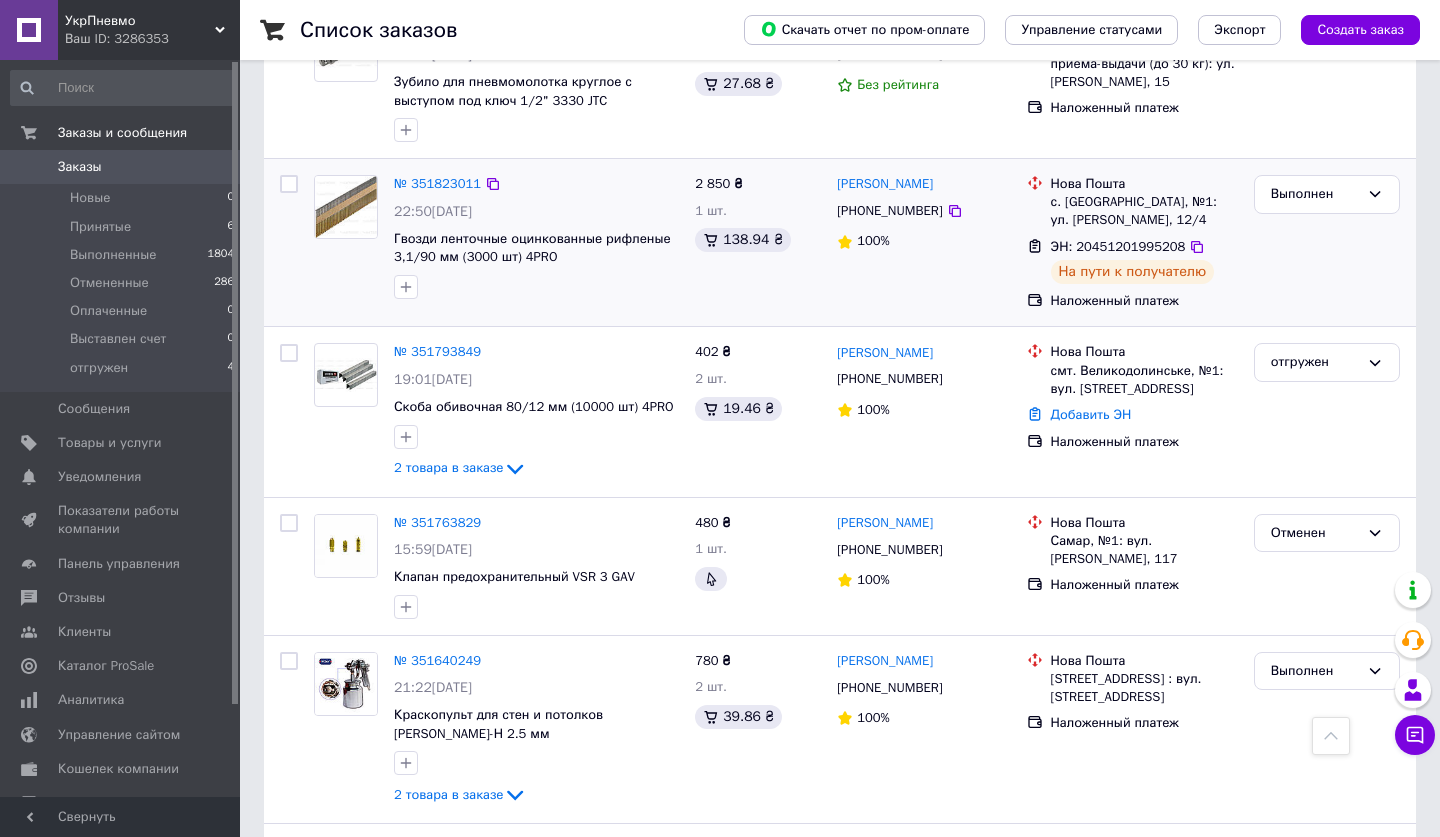 click on "№ 351823011" at bounding box center (437, 183) 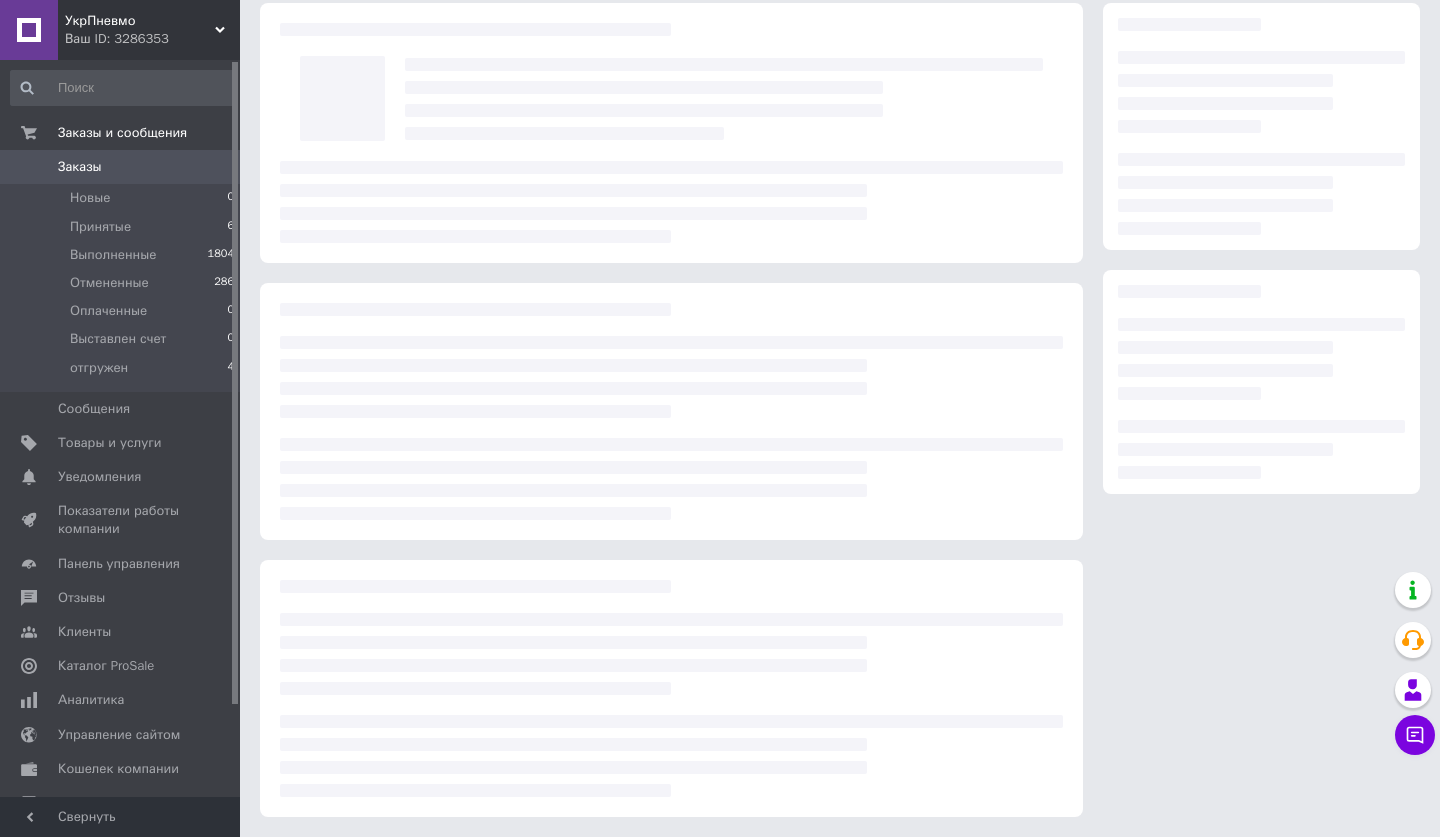 scroll, scrollTop: 25, scrollLeft: 0, axis: vertical 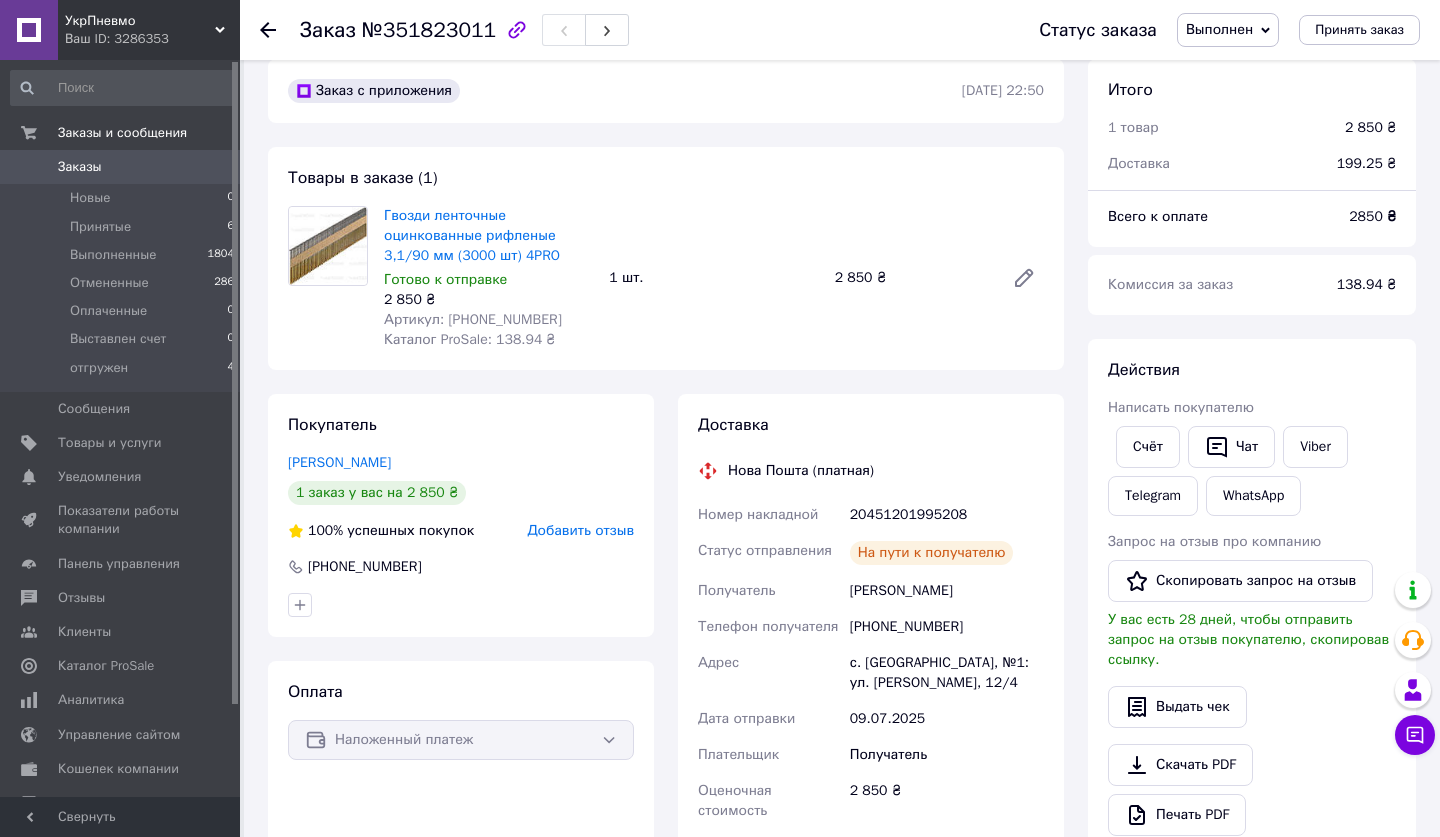 click on "Добавить отзыв" at bounding box center [580, 530] 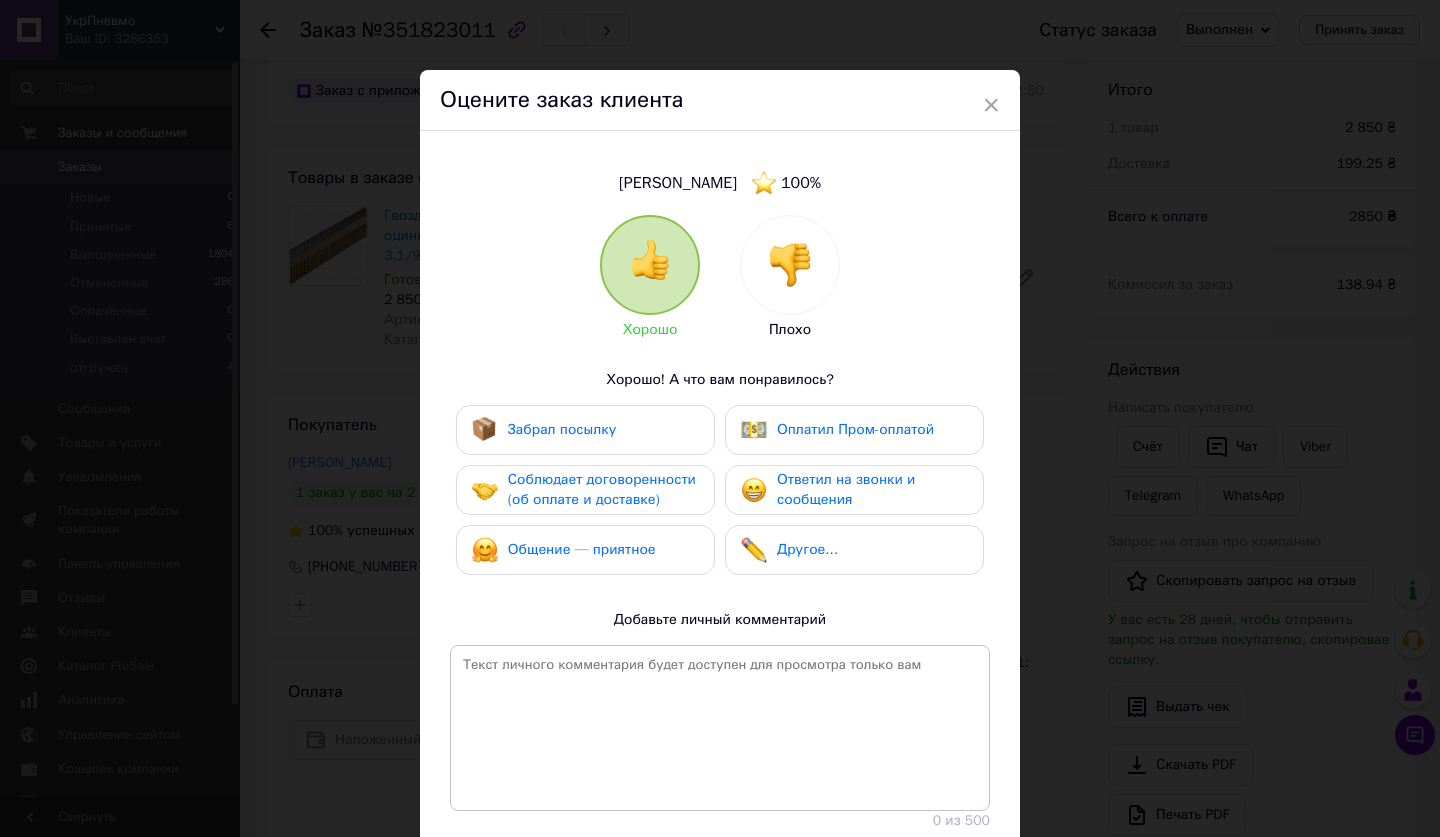 click on "Оплатил Пром-оплатой" at bounding box center (855, 429) 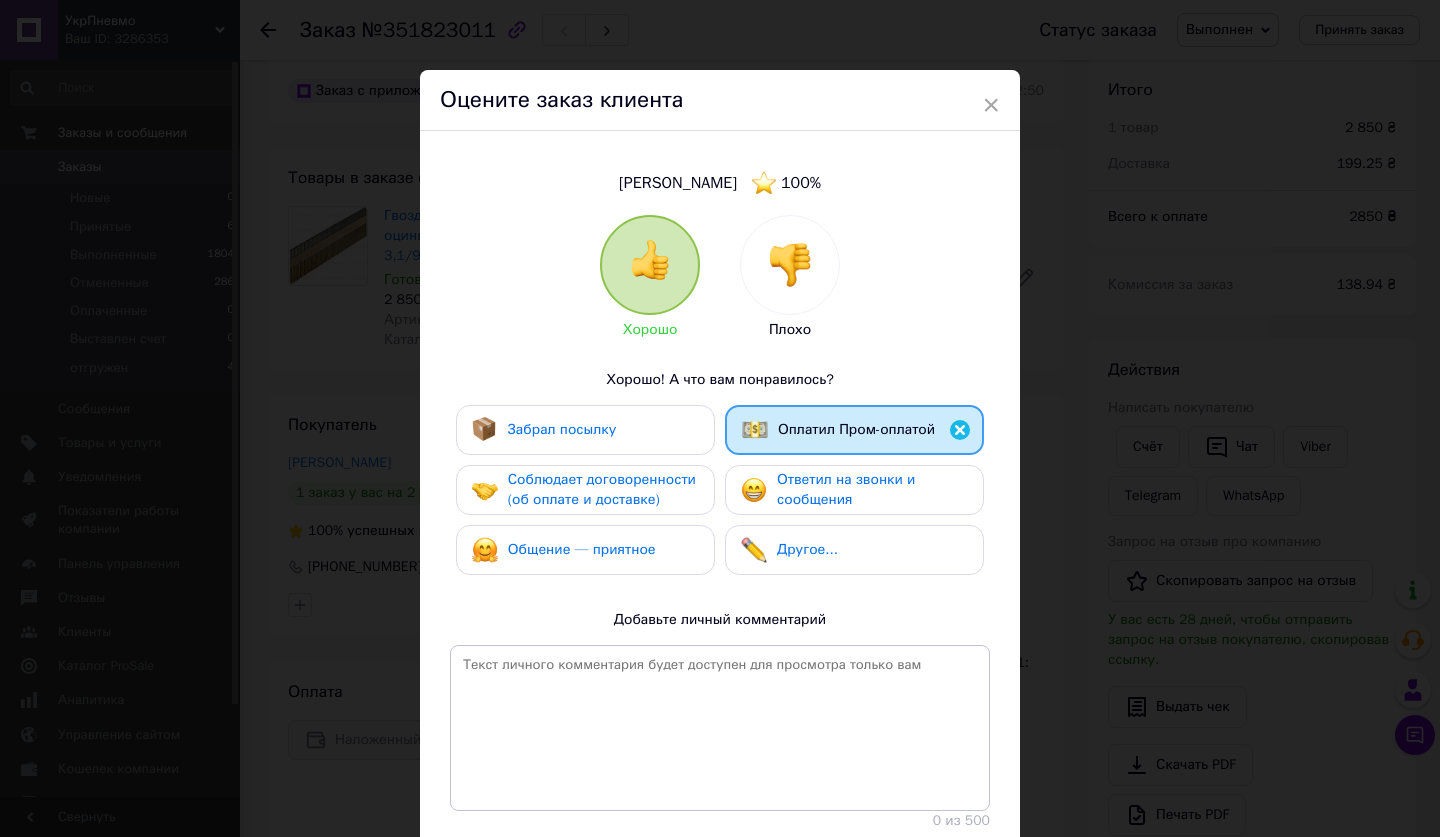 click on "Добавить отзыв" at bounding box center (919, 870) 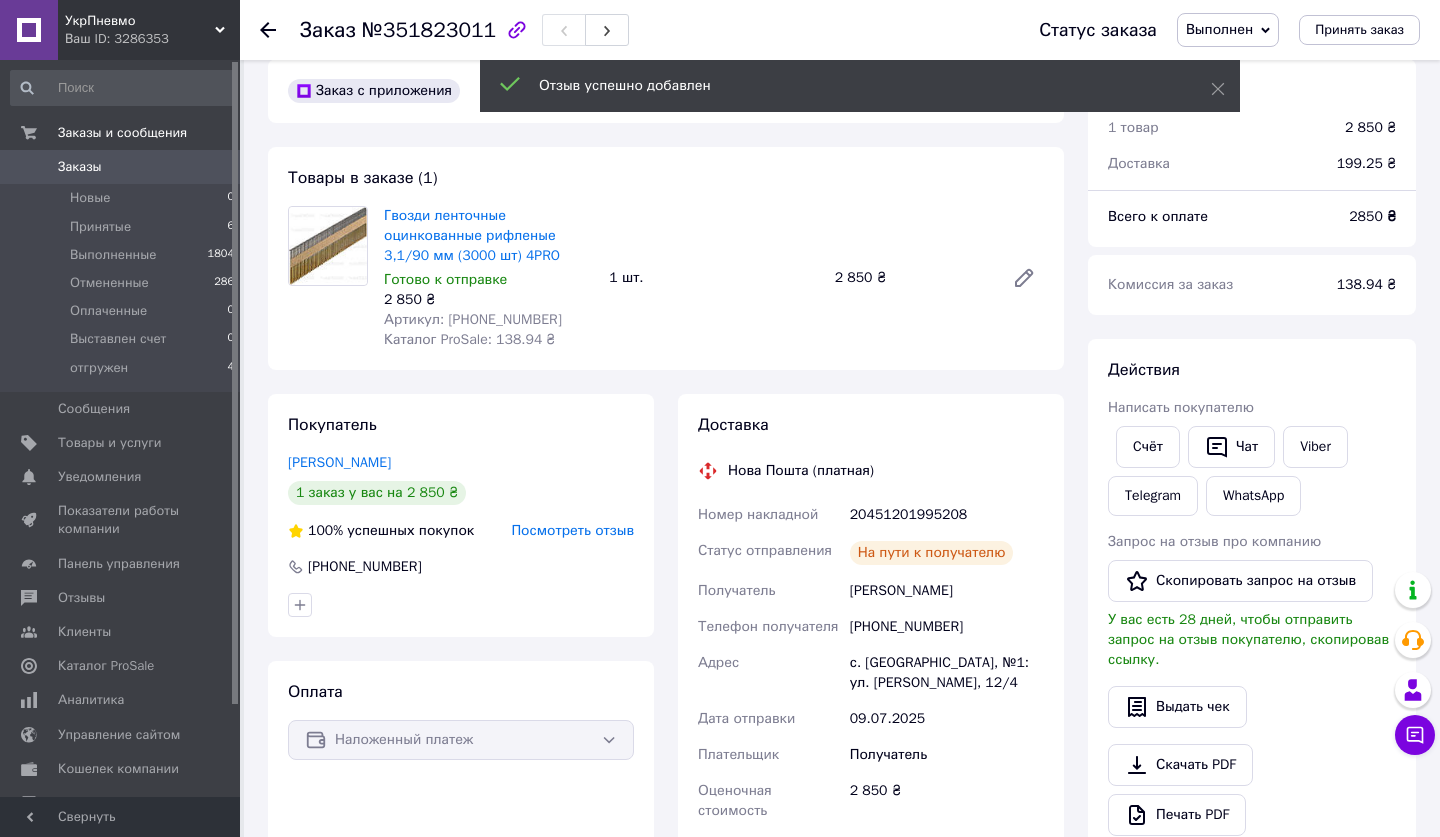 click 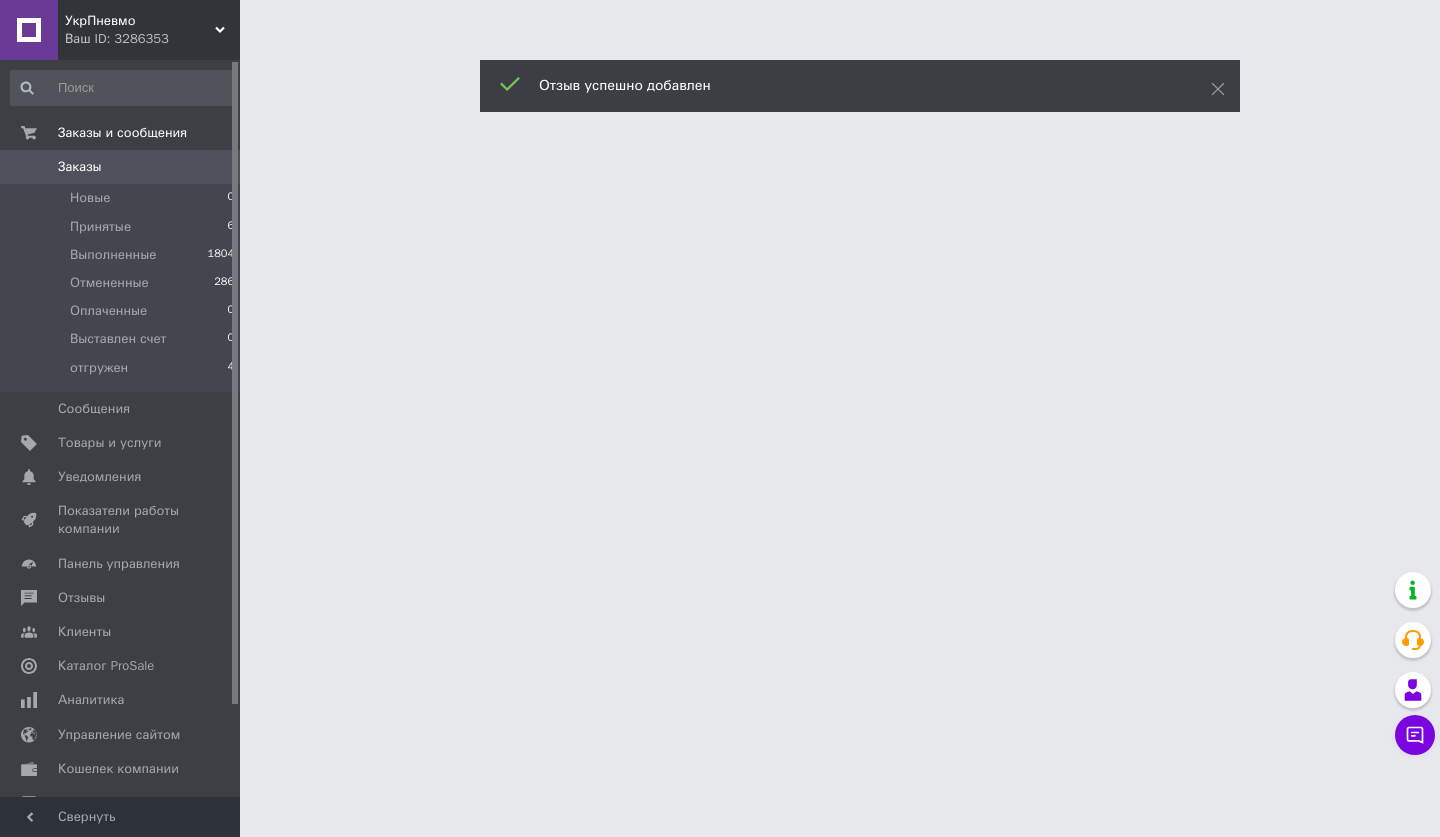 scroll, scrollTop: 0, scrollLeft: 0, axis: both 